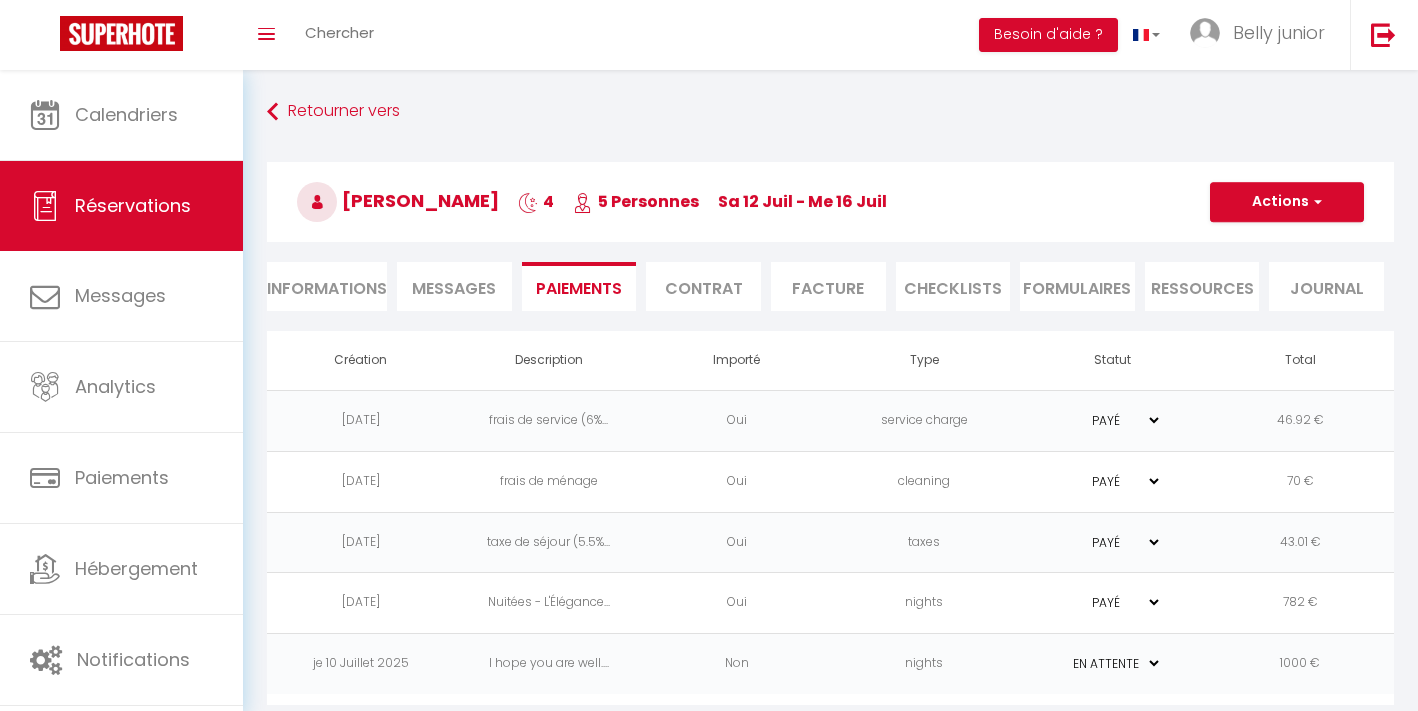 select on "0" 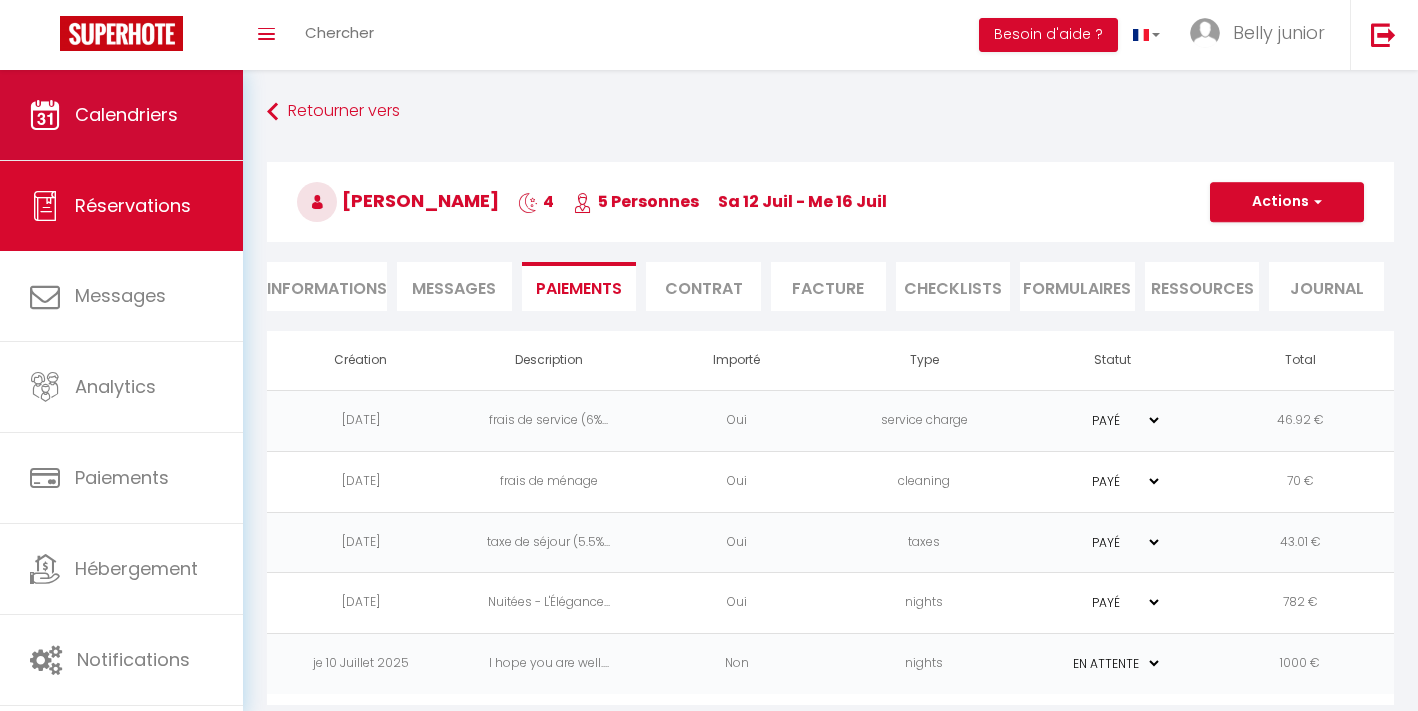 scroll, scrollTop: 70, scrollLeft: 0, axis: vertical 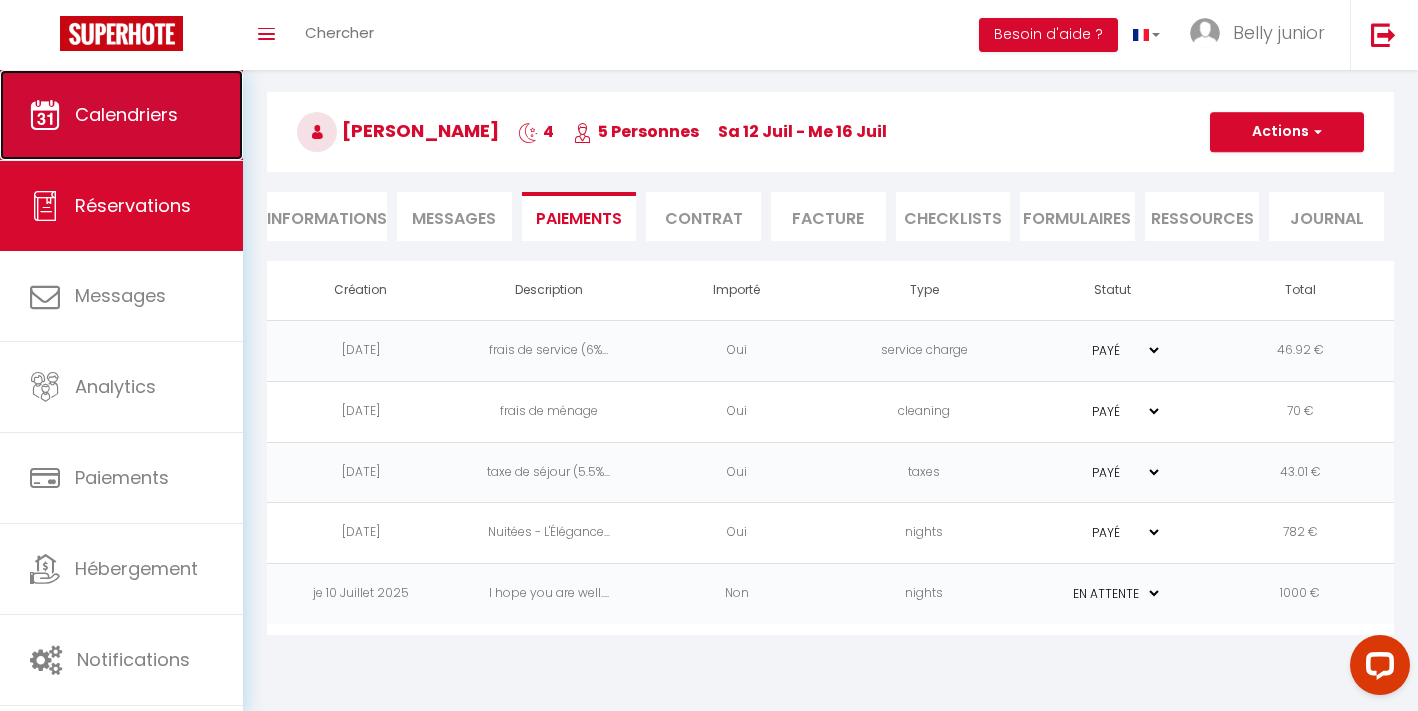 click on "Calendriers" at bounding box center [121, 115] 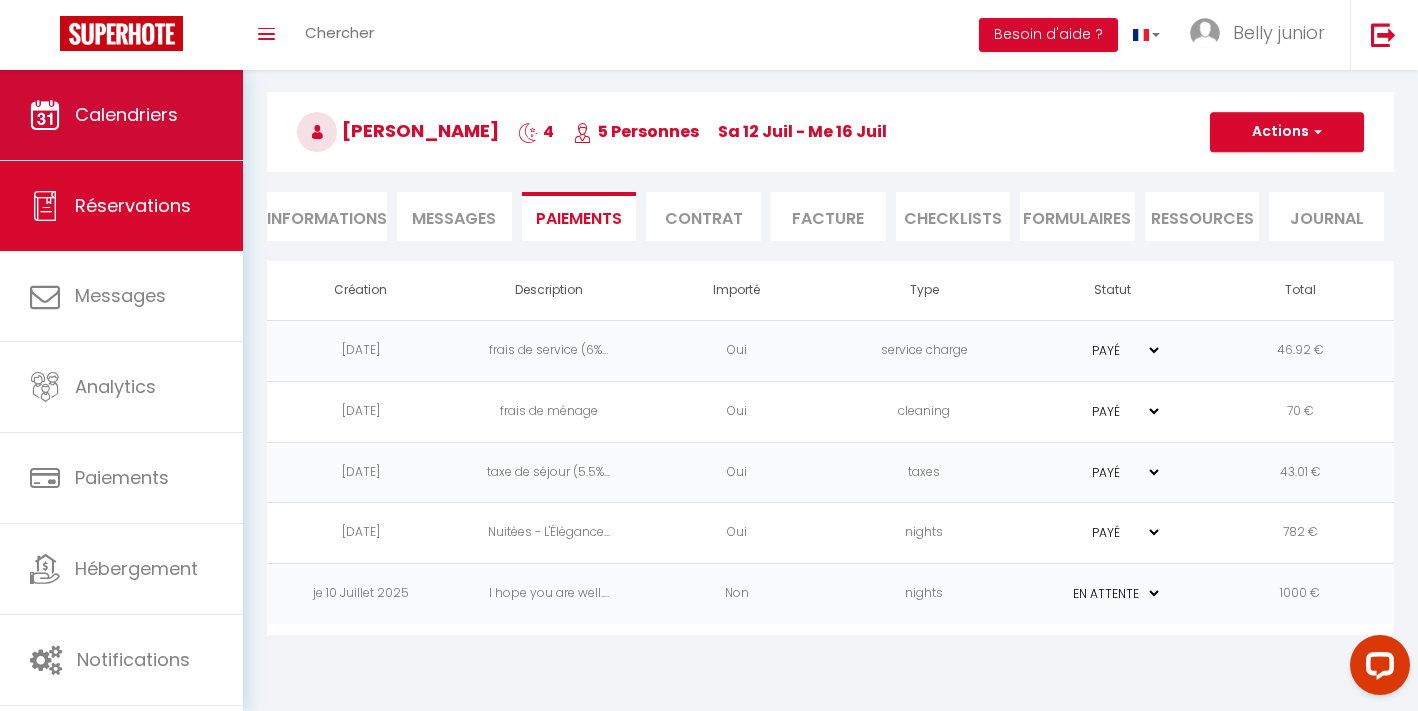 scroll, scrollTop: 0, scrollLeft: 0, axis: both 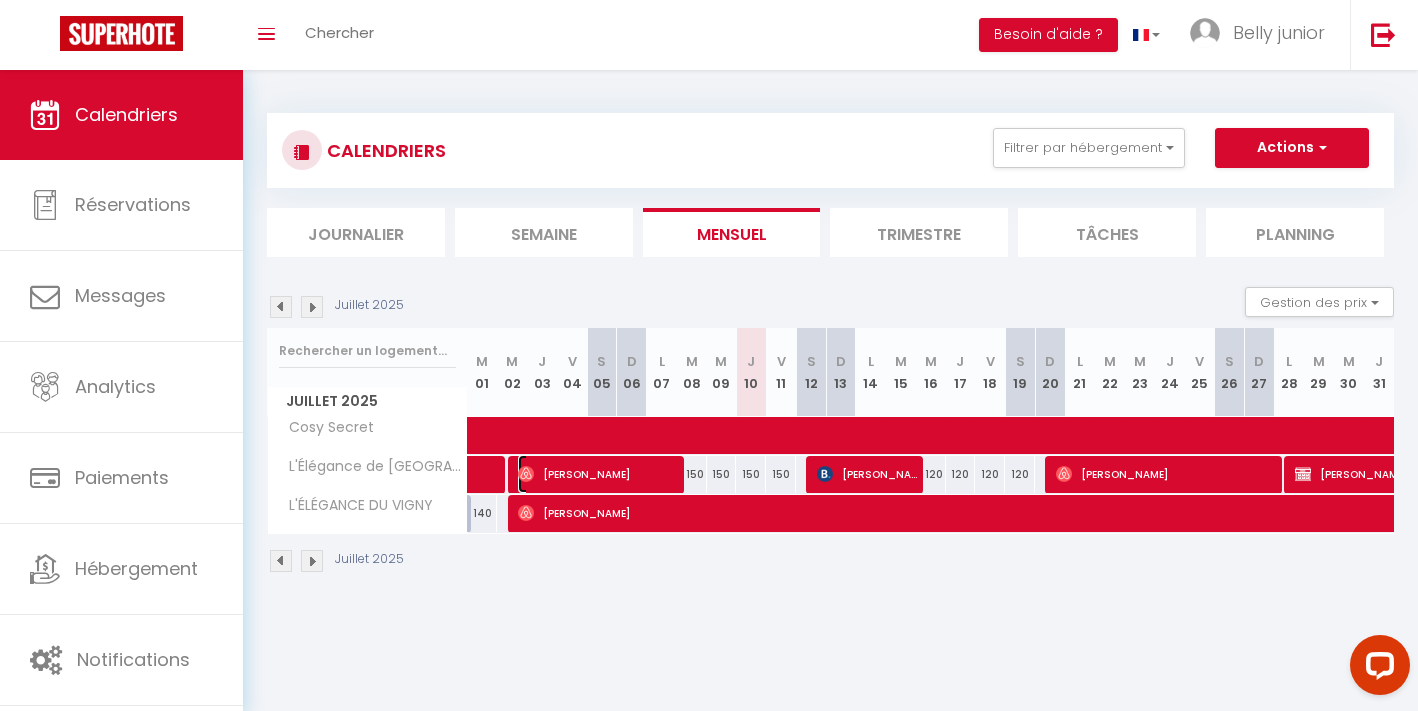 click on "[PERSON_NAME]" at bounding box center [598, 474] 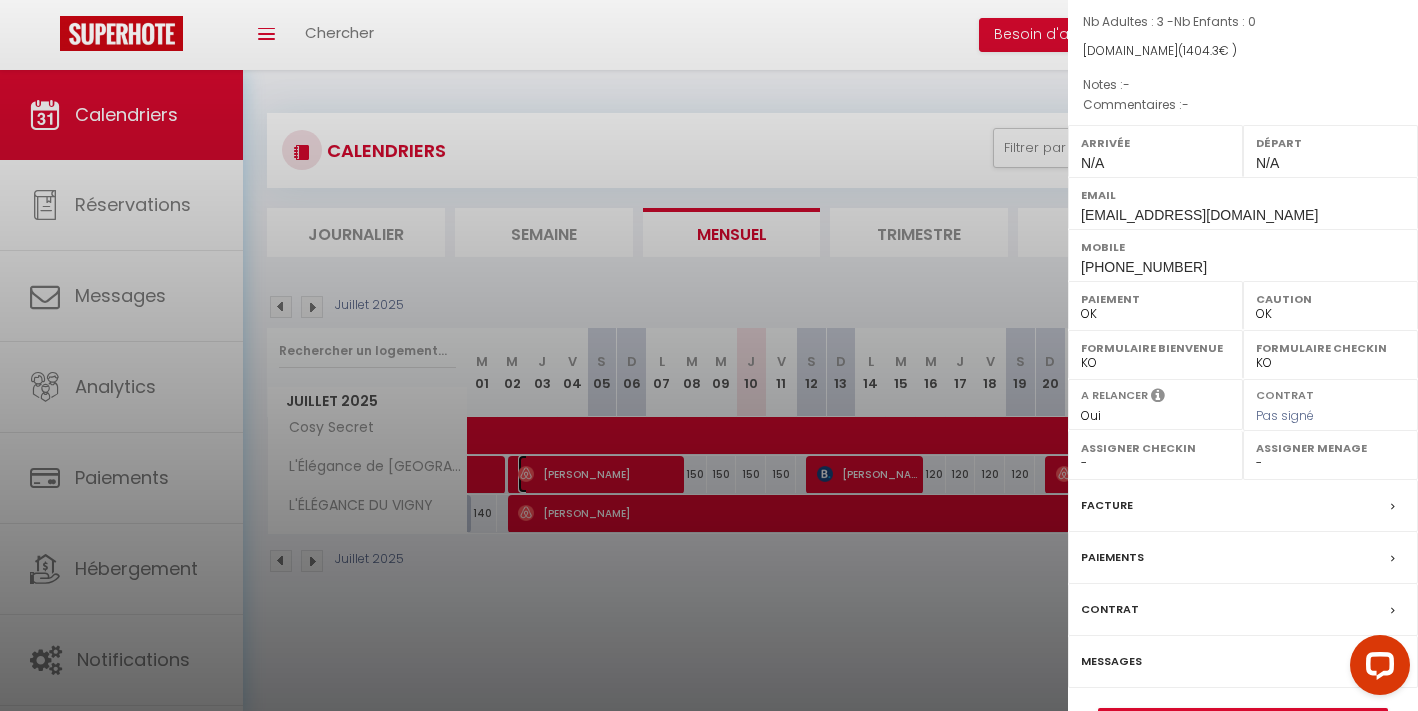scroll, scrollTop: 221, scrollLeft: 0, axis: vertical 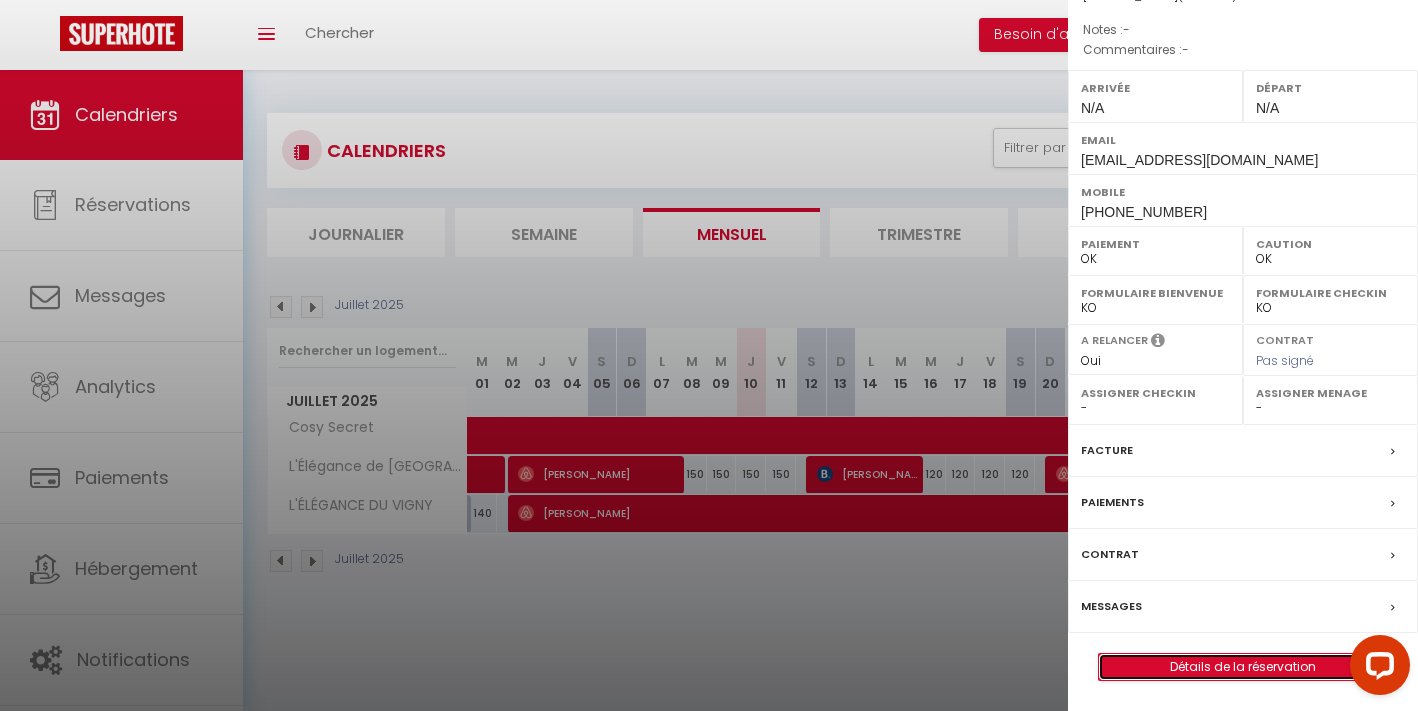 click on "Détails de la réservation" at bounding box center (1243, 667) 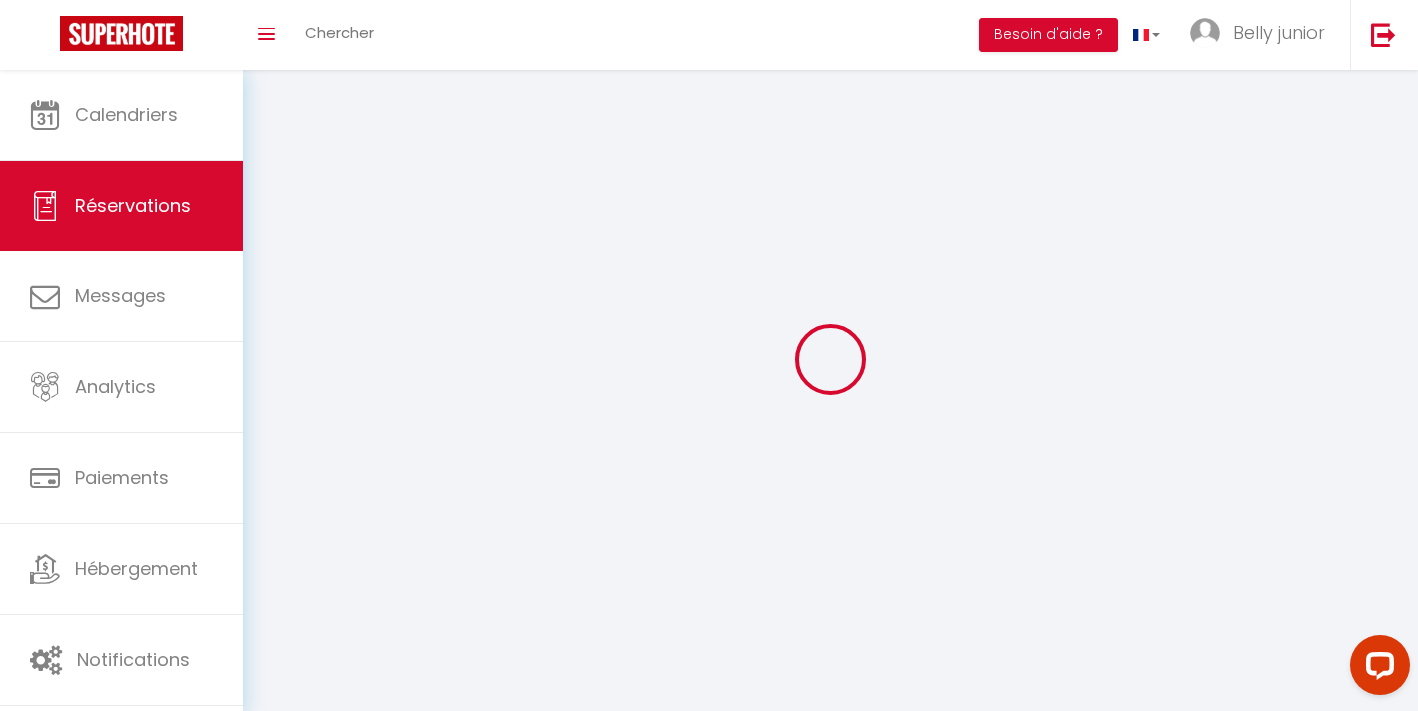 select 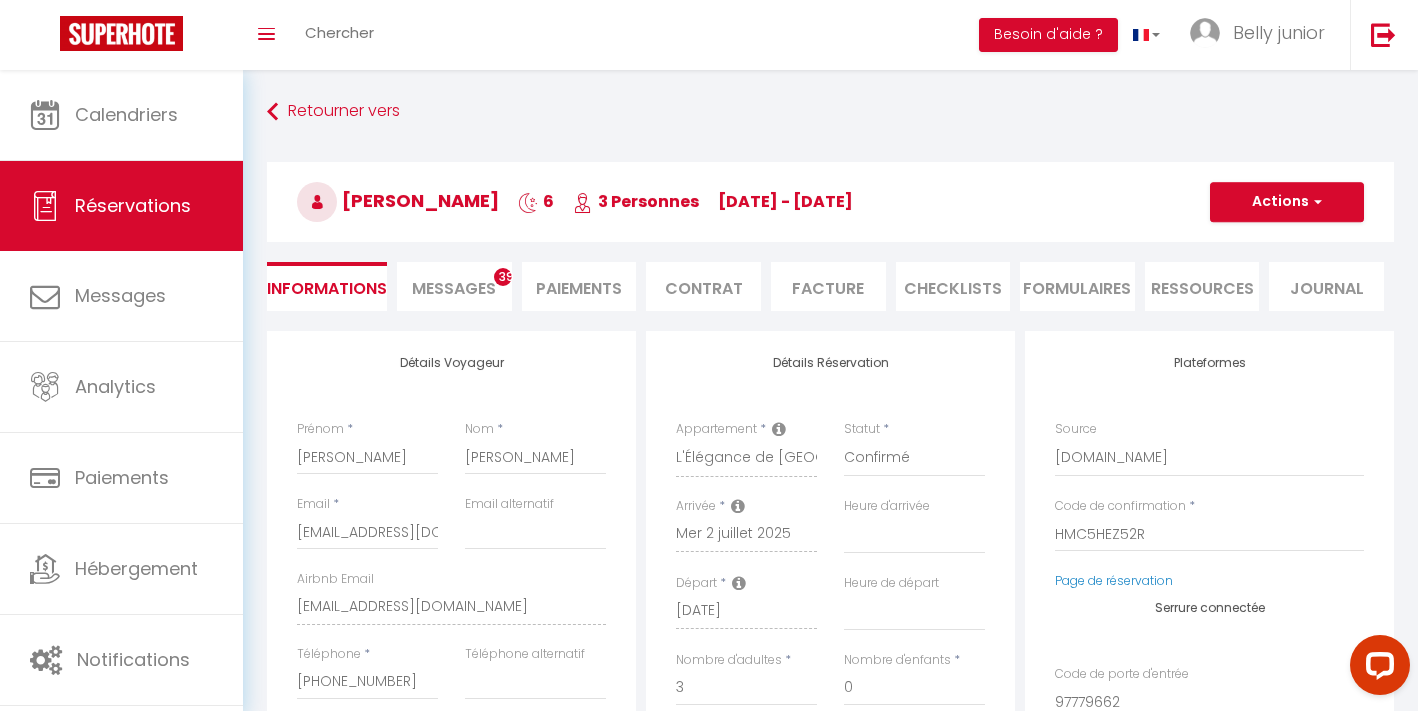 type on "75" 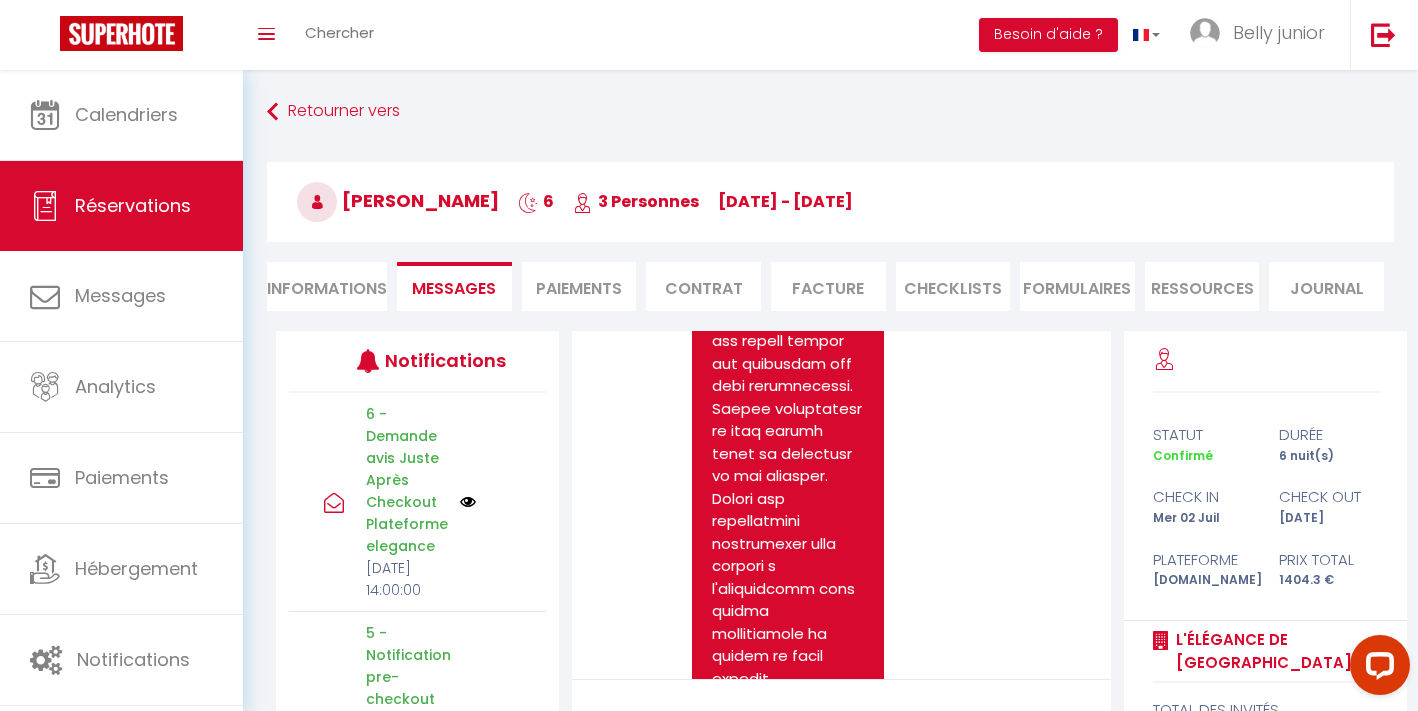 scroll, scrollTop: 3069, scrollLeft: 0, axis: vertical 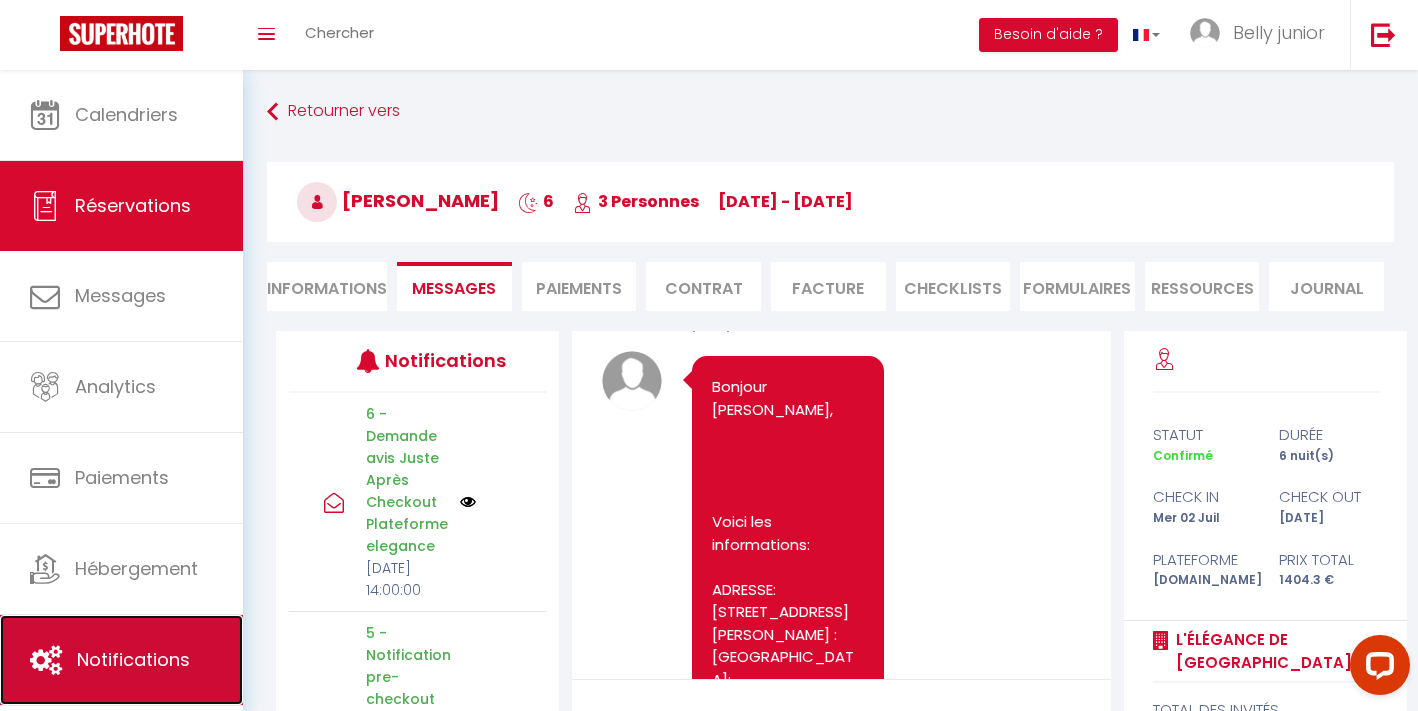 click on "Notifications" at bounding box center [121, 660] 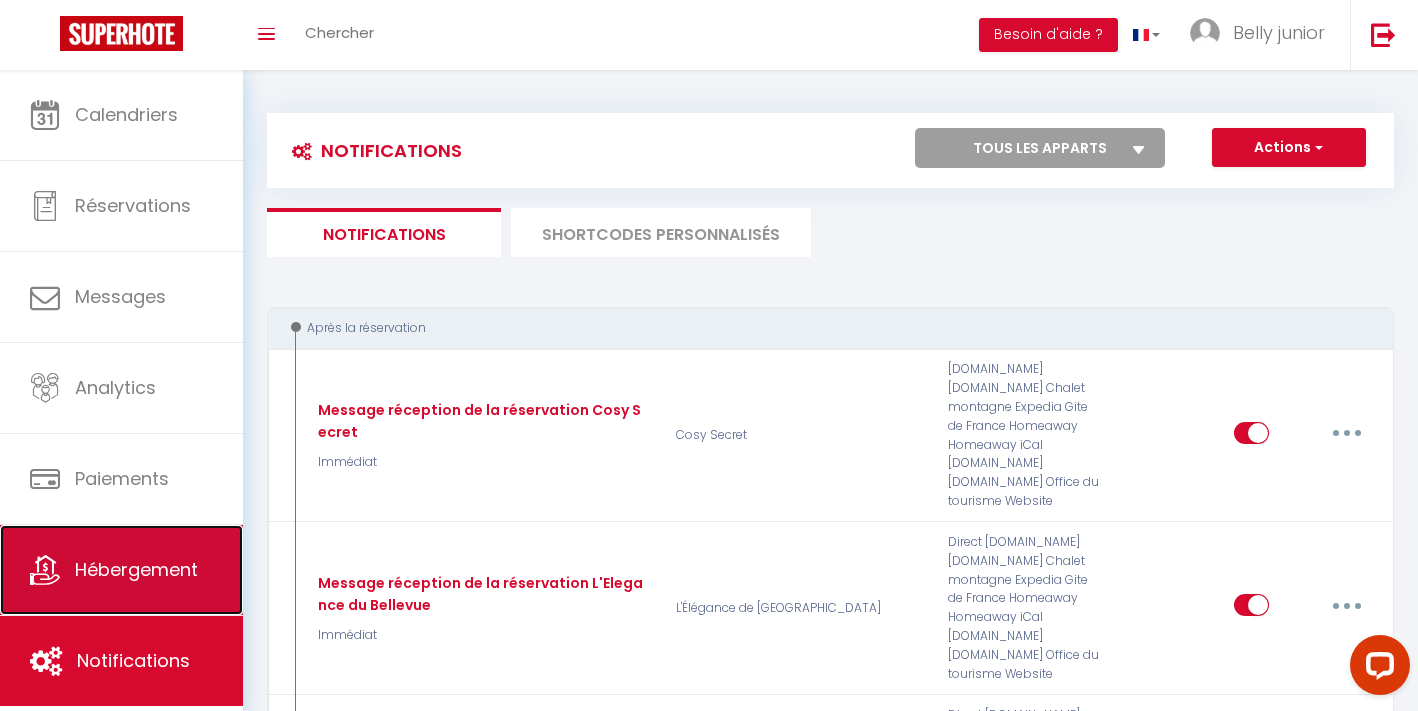 click on "Hébergement" at bounding box center [121, 570] 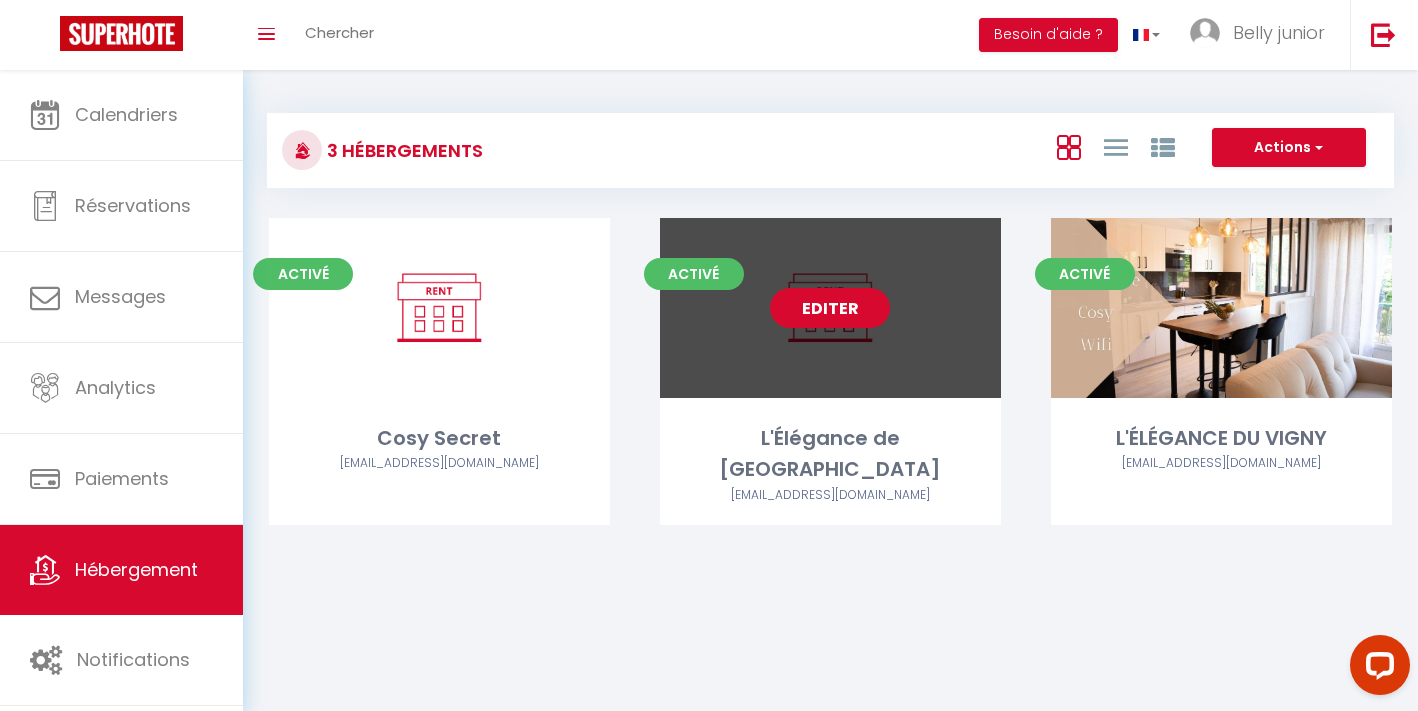 click on "Editer" at bounding box center [830, 308] 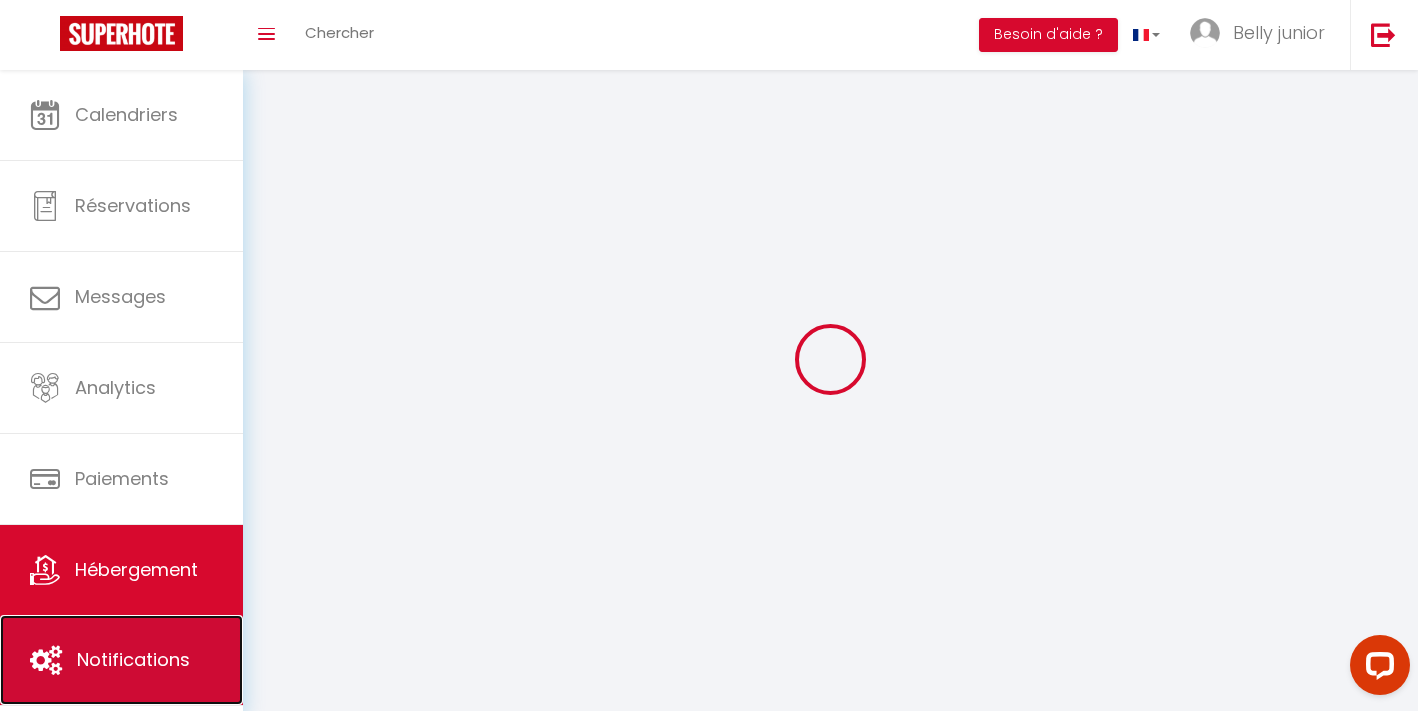 click on "Notifications" at bounding box center [121, 660] 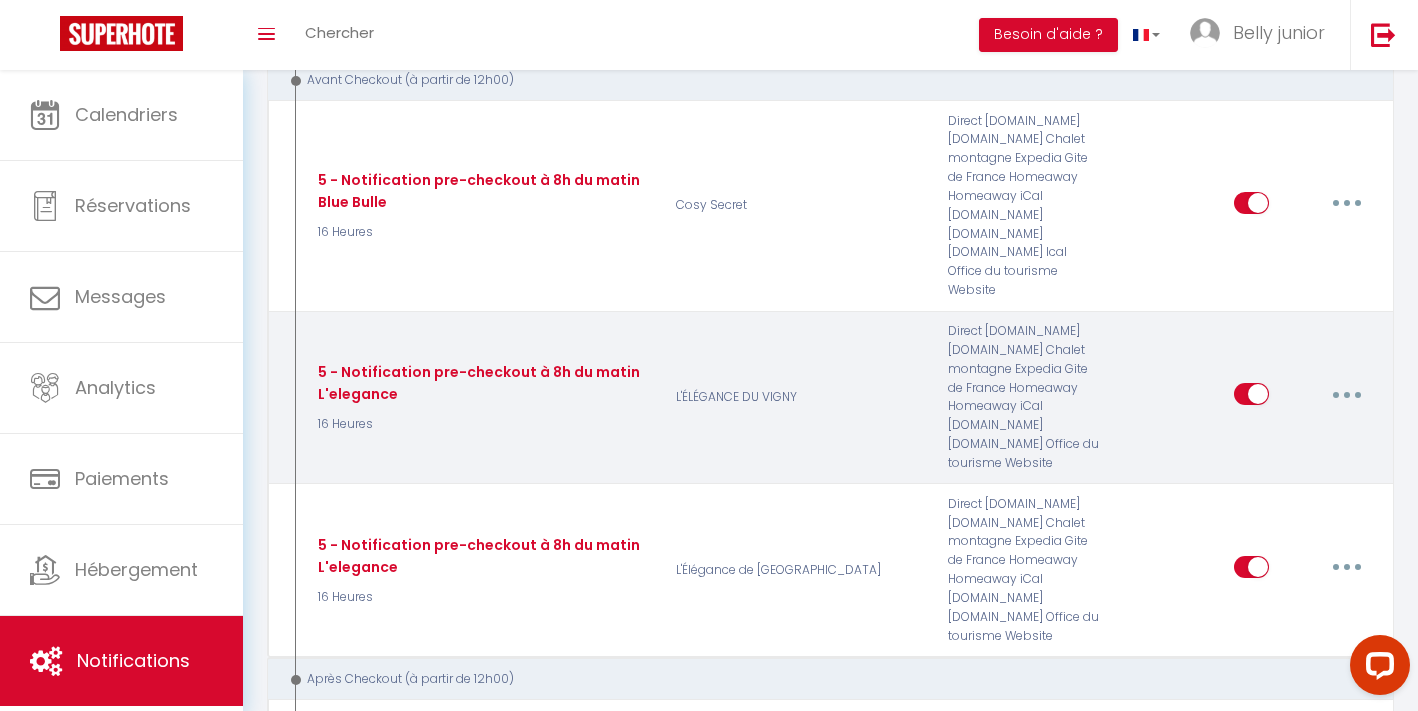 scroll, scrollTop: 1853, scrollLeft: 0, axis: vertical 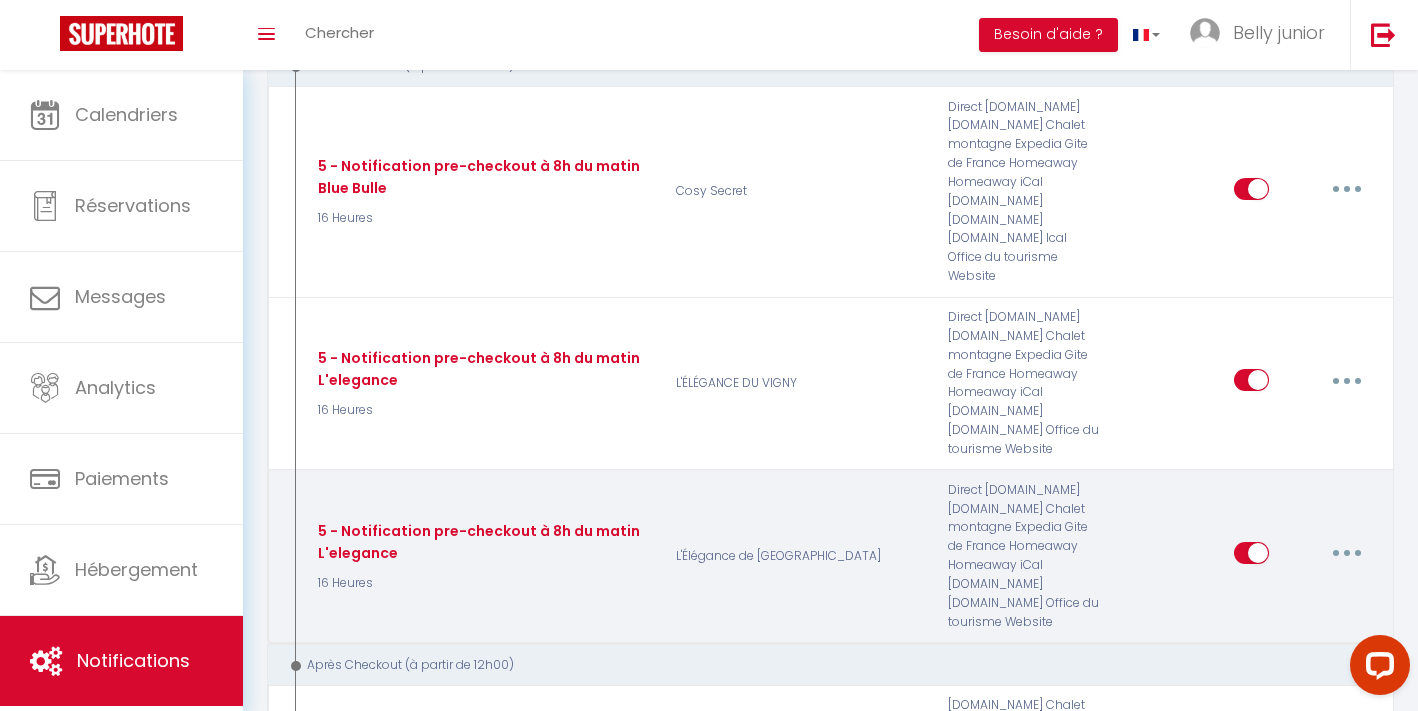click at bounding box center [1347, 553] 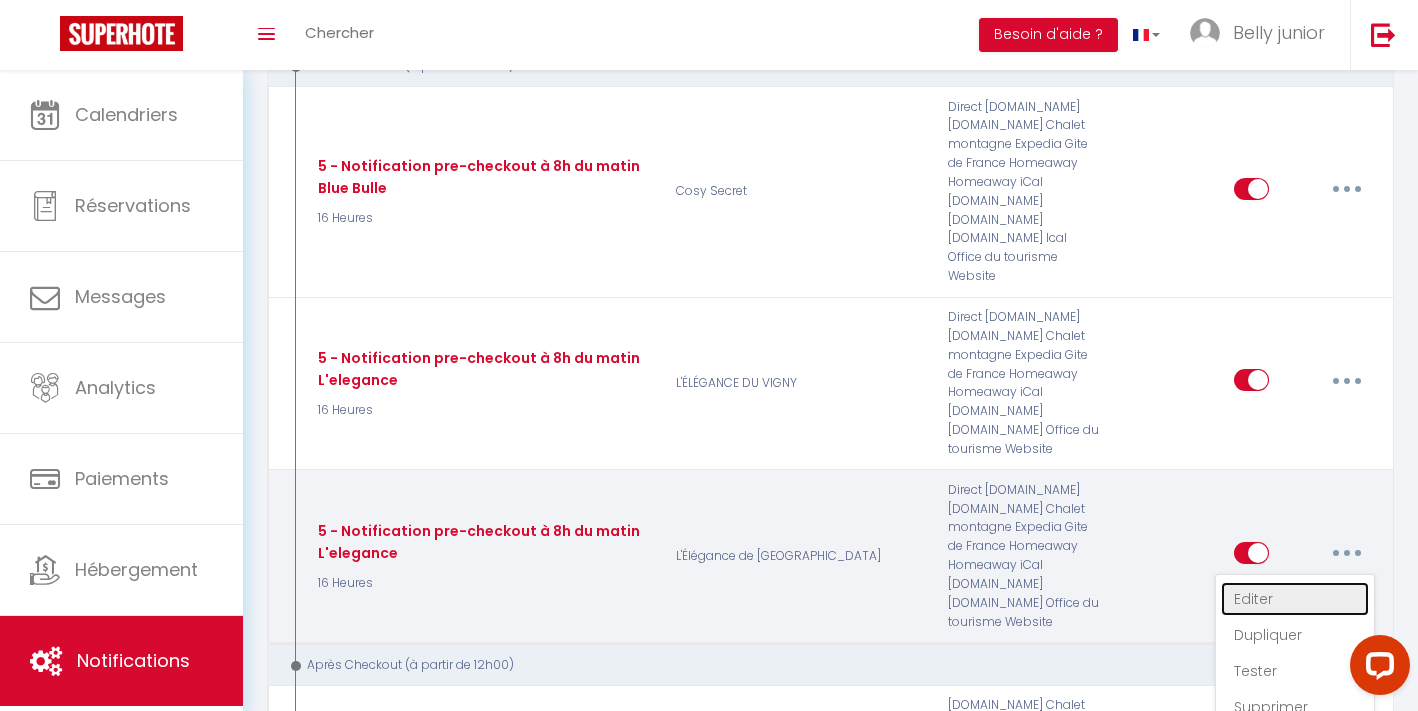 click on "Editer" at bounding box center [1295, 599] 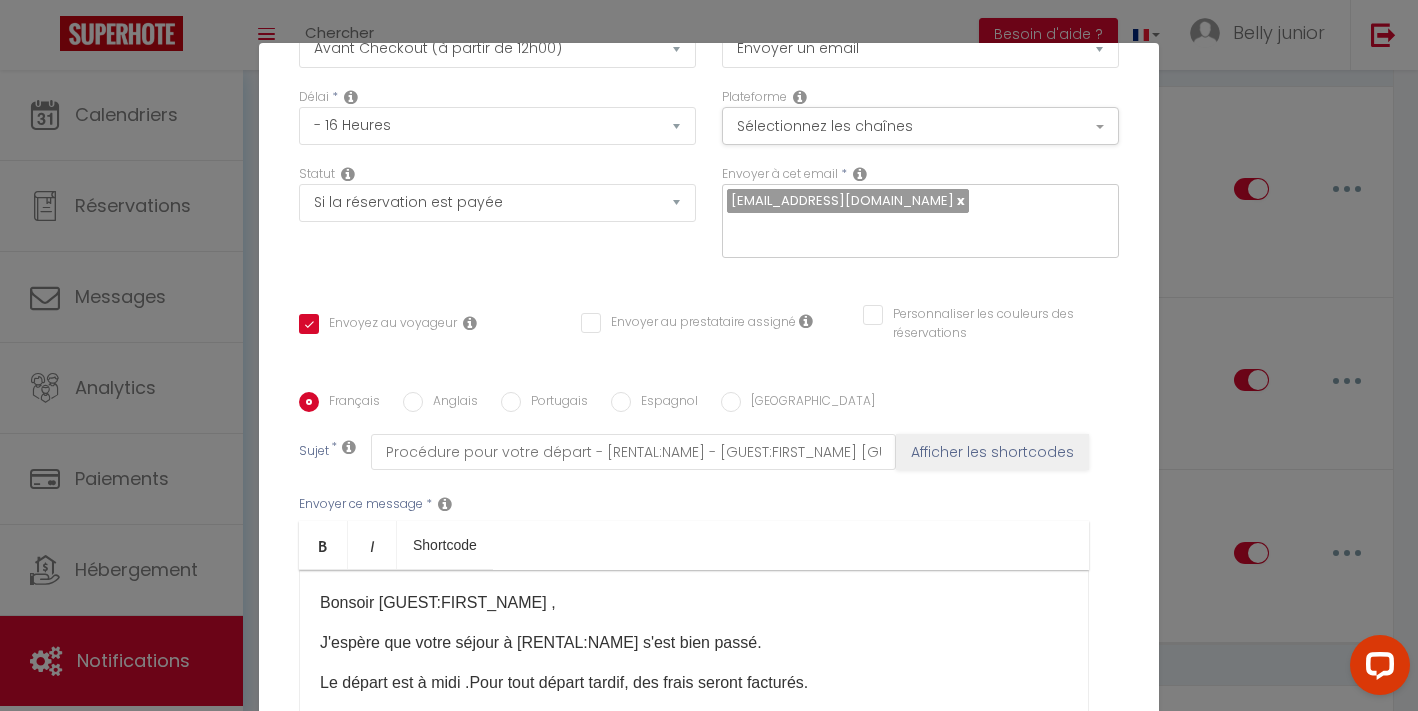 scroll, scrollTop: 354, scrollLeft: 0, axis: vertical 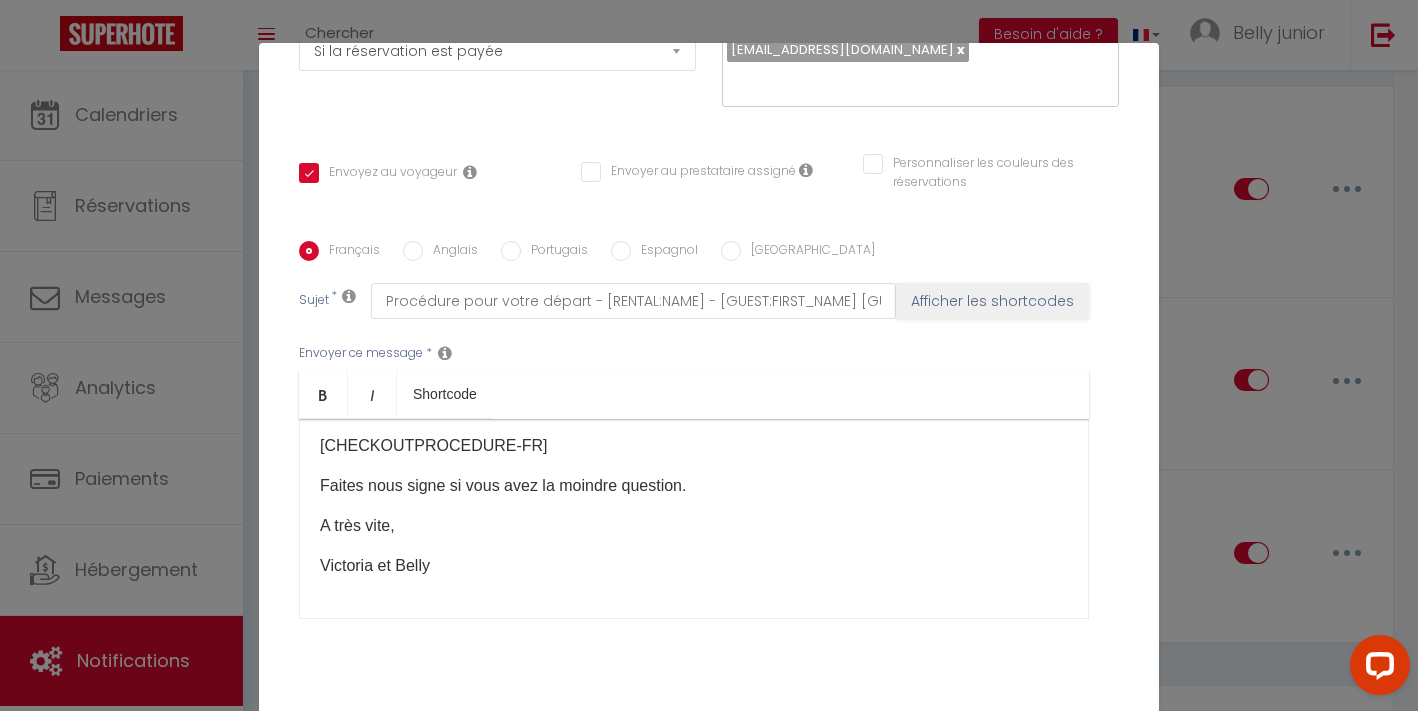 click on "Modifier la notification   ×   Titre   *     5 - Notification pre-checkout à 8h du matin L'elegance   Pour cet hébergement
Sélectionner les hébergements
Tous les apparts
Autres
Cosy Secret
L'Élégance de [GEOGRAPHIC_DATA]
L'ÉLÉGANCE DU VIGNY
Lorsque cet événement se produit   *      Après la réservation   Avant Checkin (à partir de 12h00)   Après Checkin (à partir de 12h00)   Avant Checkout (à partir de 12h00)   Après Checkout (à partir de 12h00)   Température   Co2   [MEDICAL_DATA] sonore   Après visualisation lien paiement   Après Paiement Lien KO   Après Caution Lien KO   Après Paiement Automatique KO" at bounding box center [709, 355] 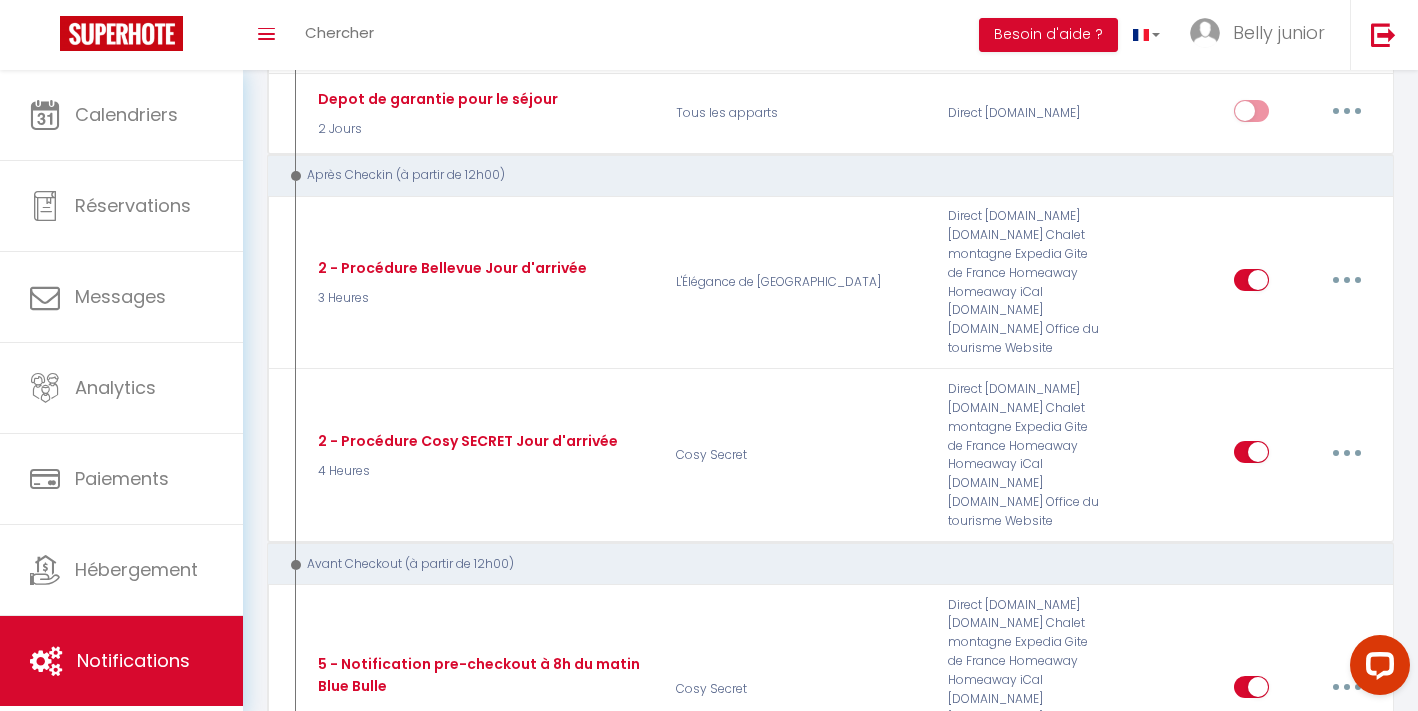 scroll, scrollTop: 1340, scrollLeft: 0, axis: vertical 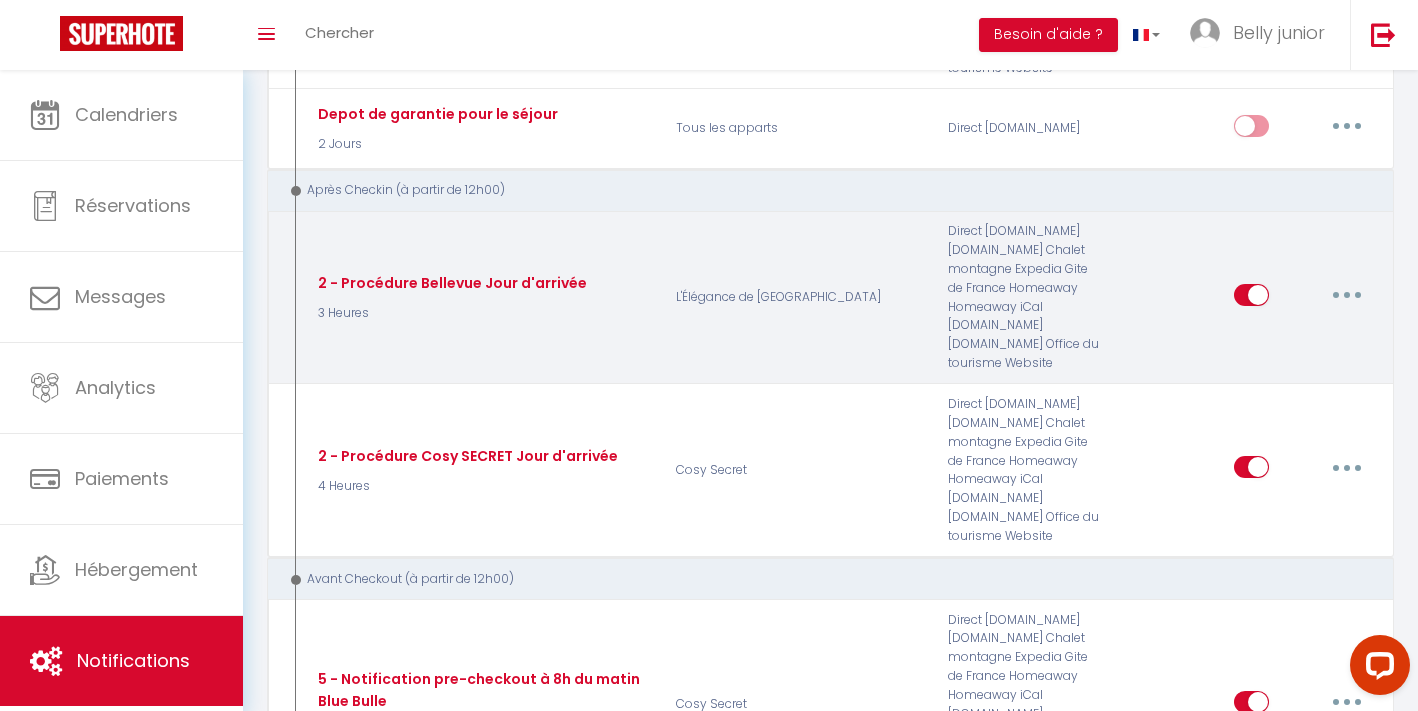 click at bounding box center (1347, 295) 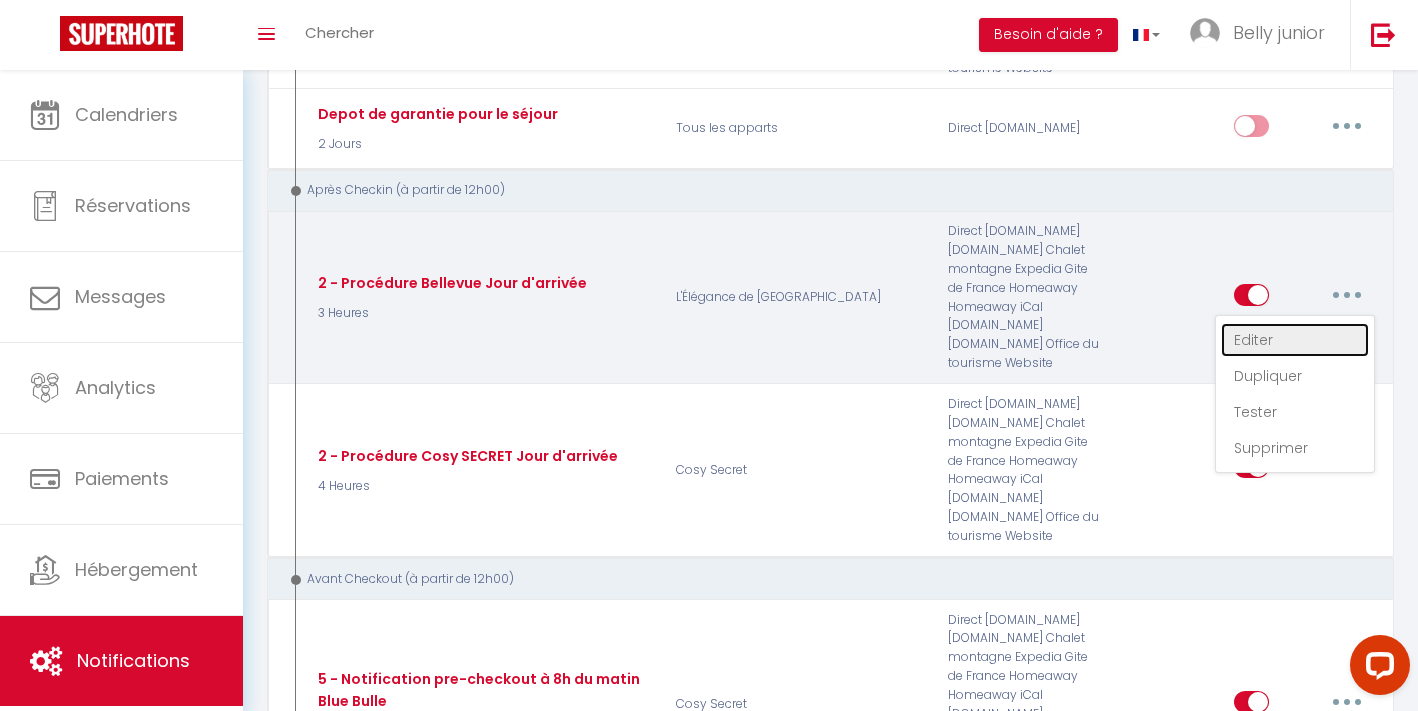 click on "Editer" at bounding box center (1295, 340) 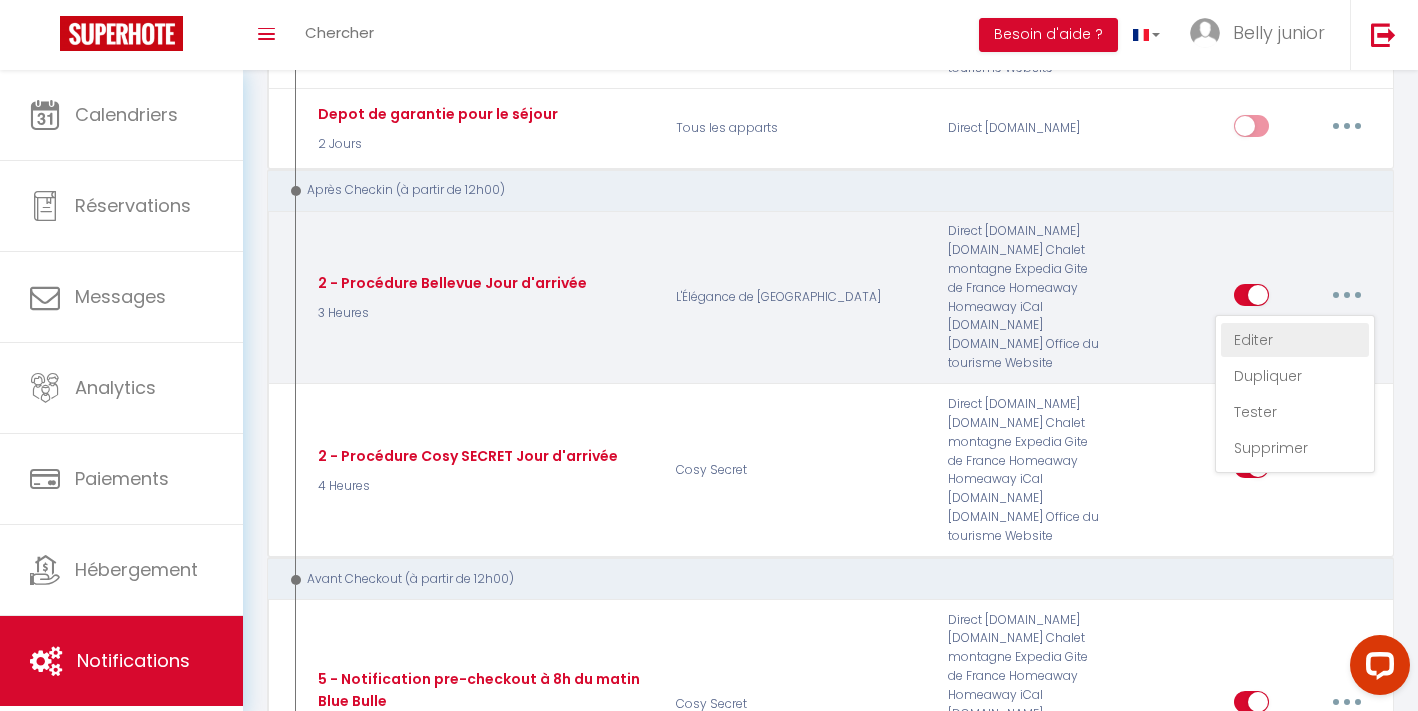 type on "2 - Procédure Bellevue Jour d'arrivée" 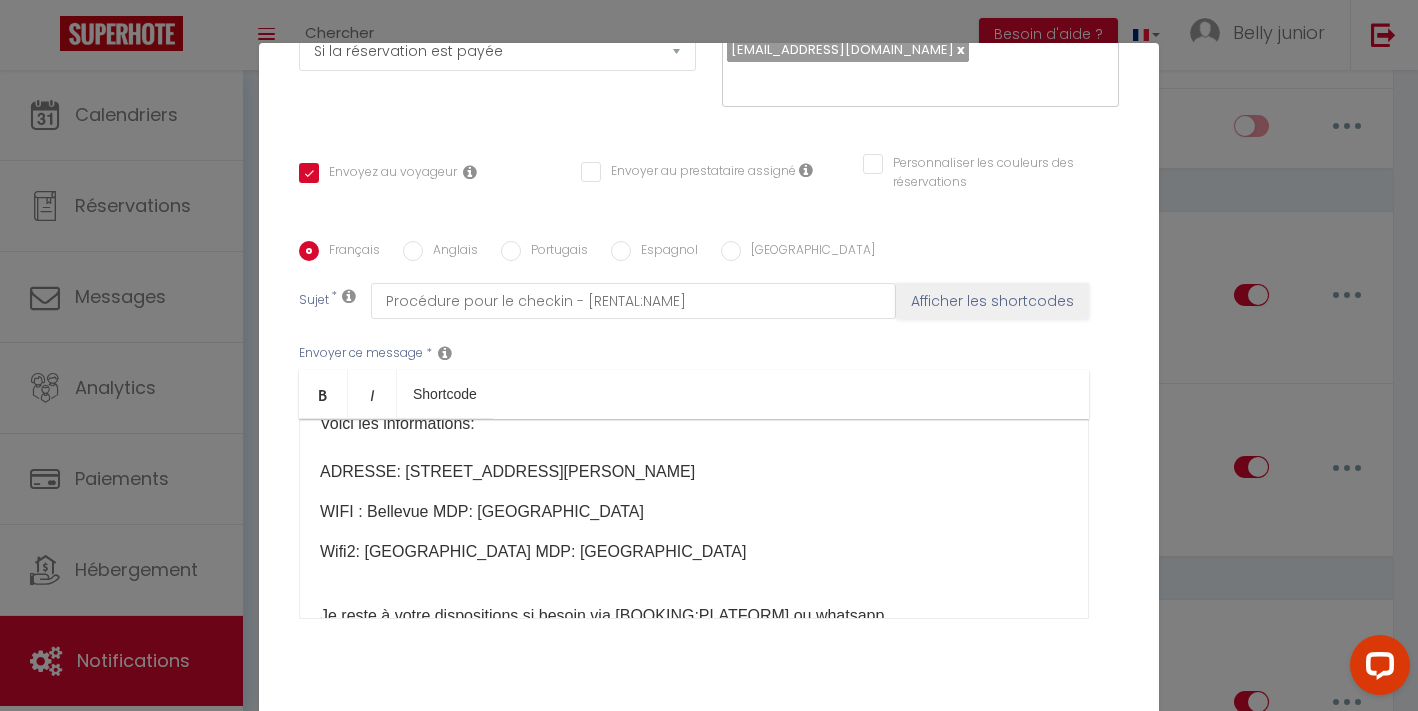 scroll, scrollTop: 65, scrollLeft: 0, axis: vertical 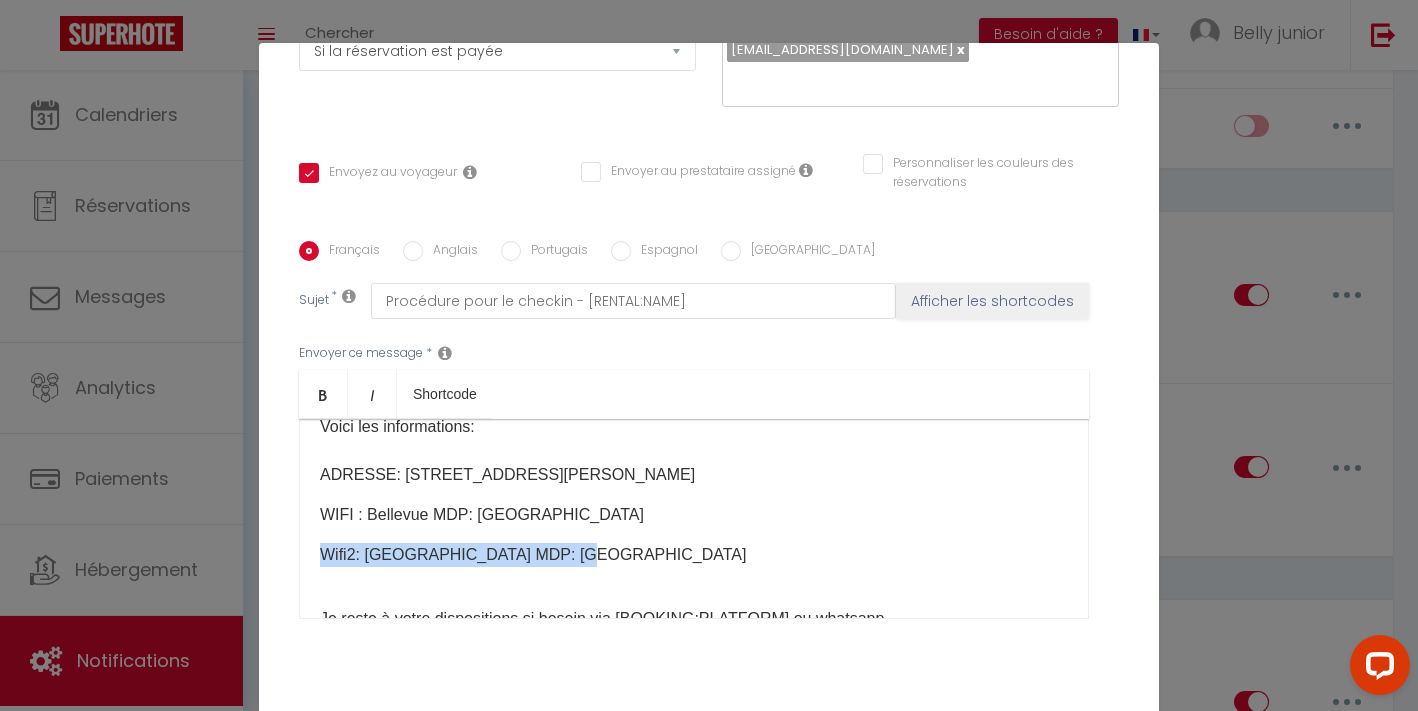 drag, startPoint x: 572, startPoint y: 529, endPoint x: 306, endPoint y: 529, distance: 266 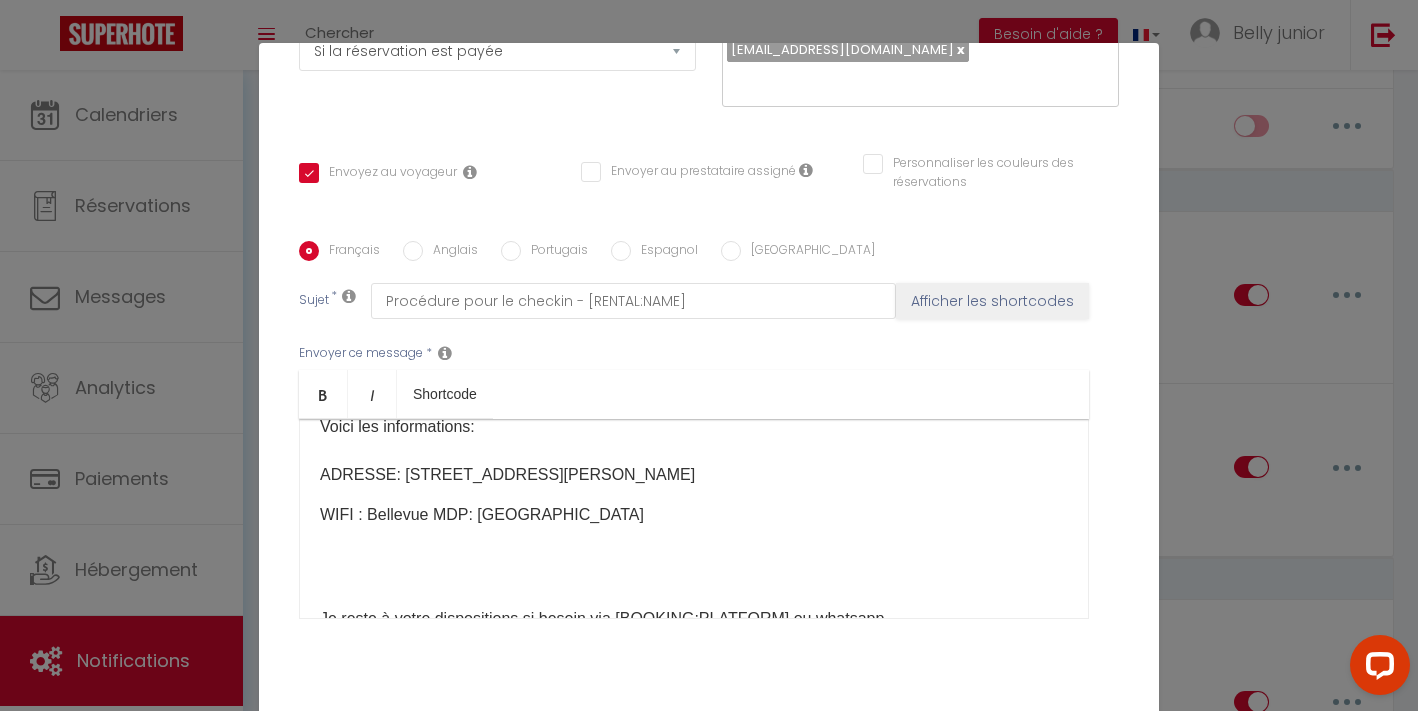 click on "WIFI : Bellevue MDP: [GEOGRAPHIC_DATA]" at bounding box center [694, 515] 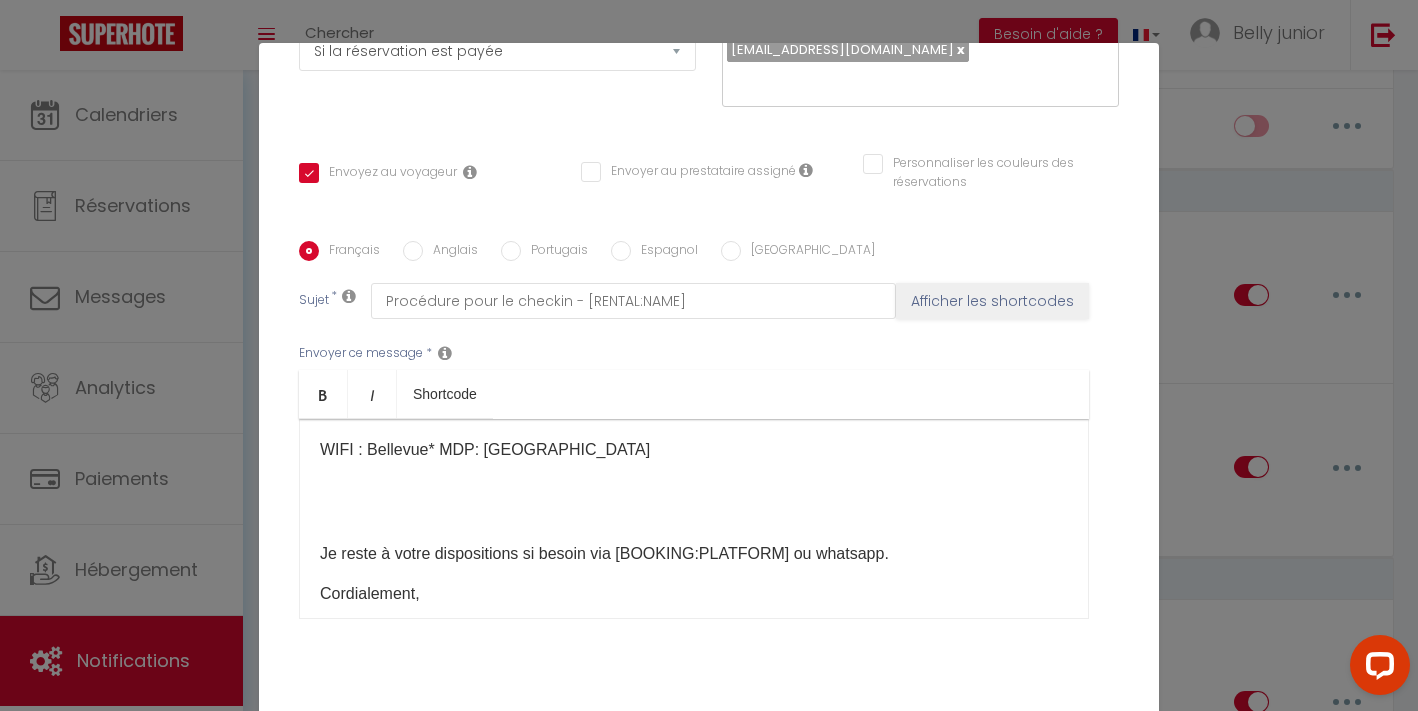 scroll, scrollTop: 143, scrollLeft: 0, axis: vertical 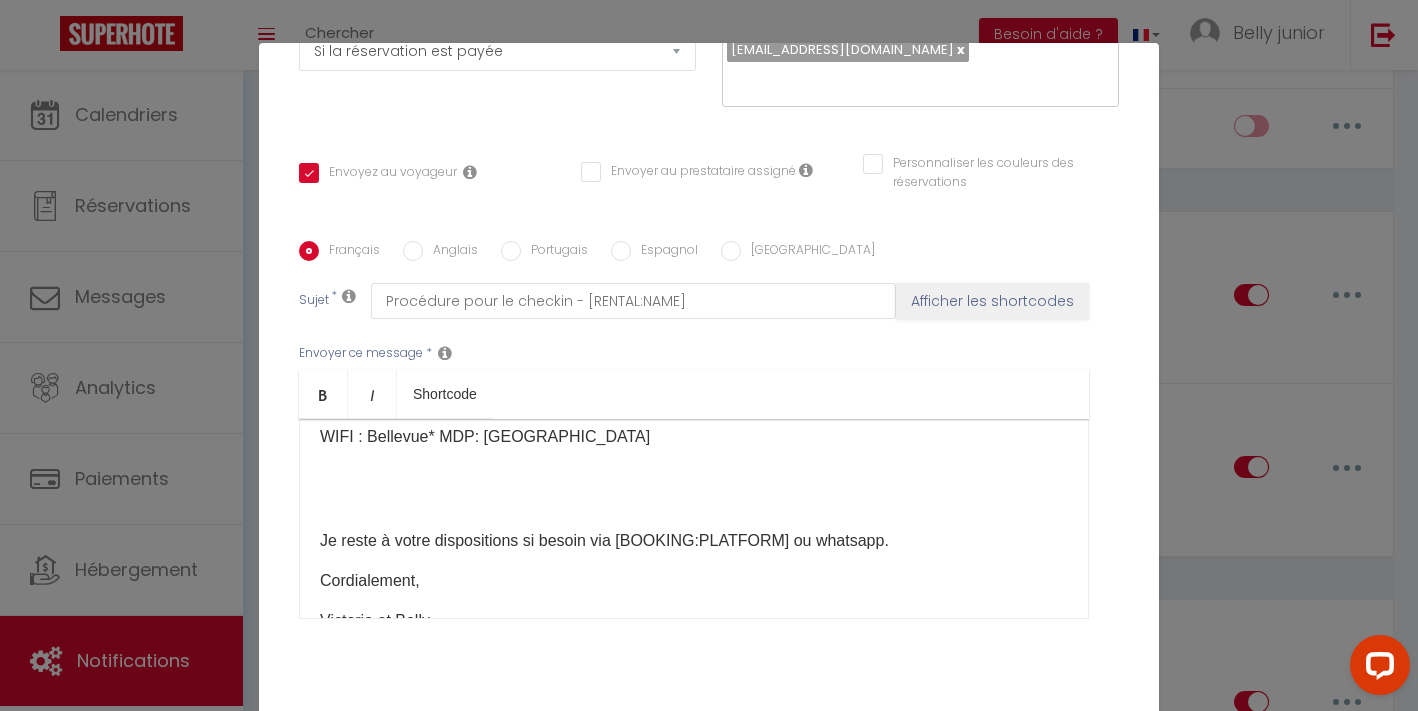 click on "Anglais" at bounding box center (450, 252) 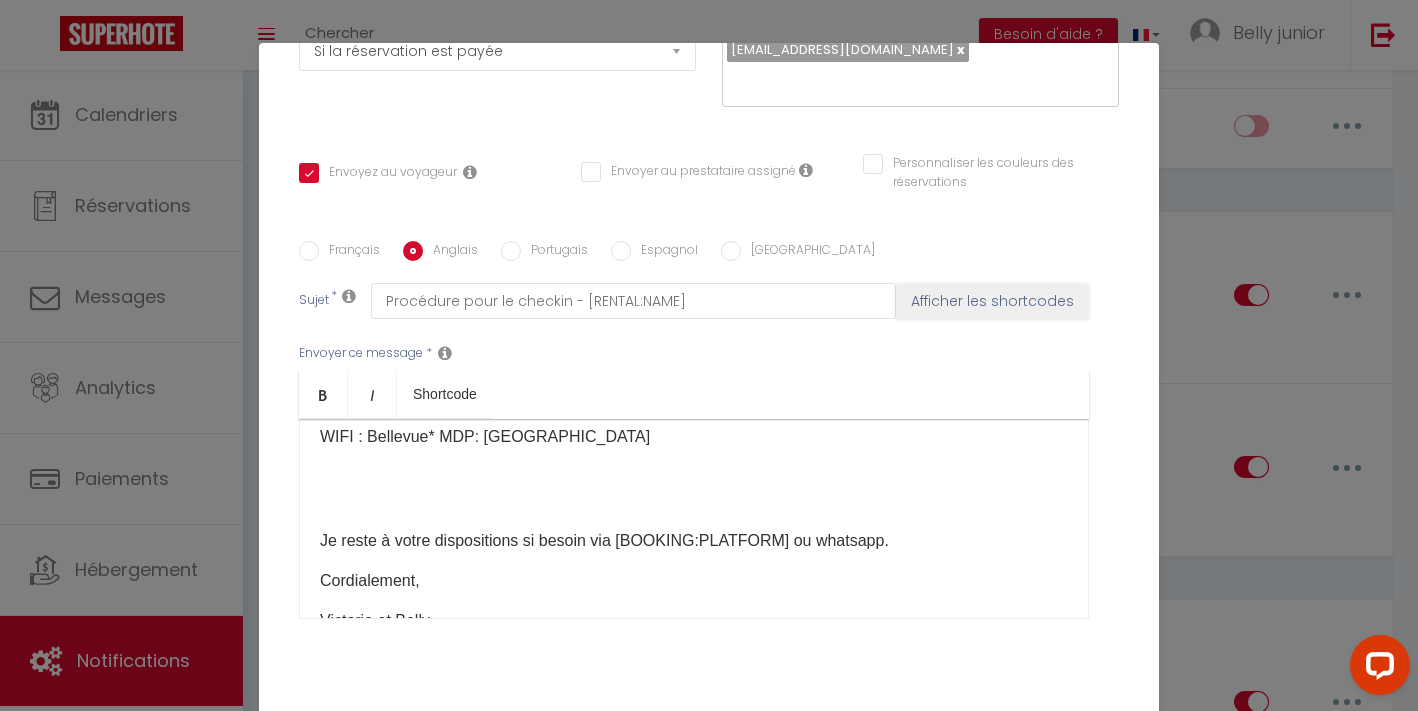 checkbox on "true" 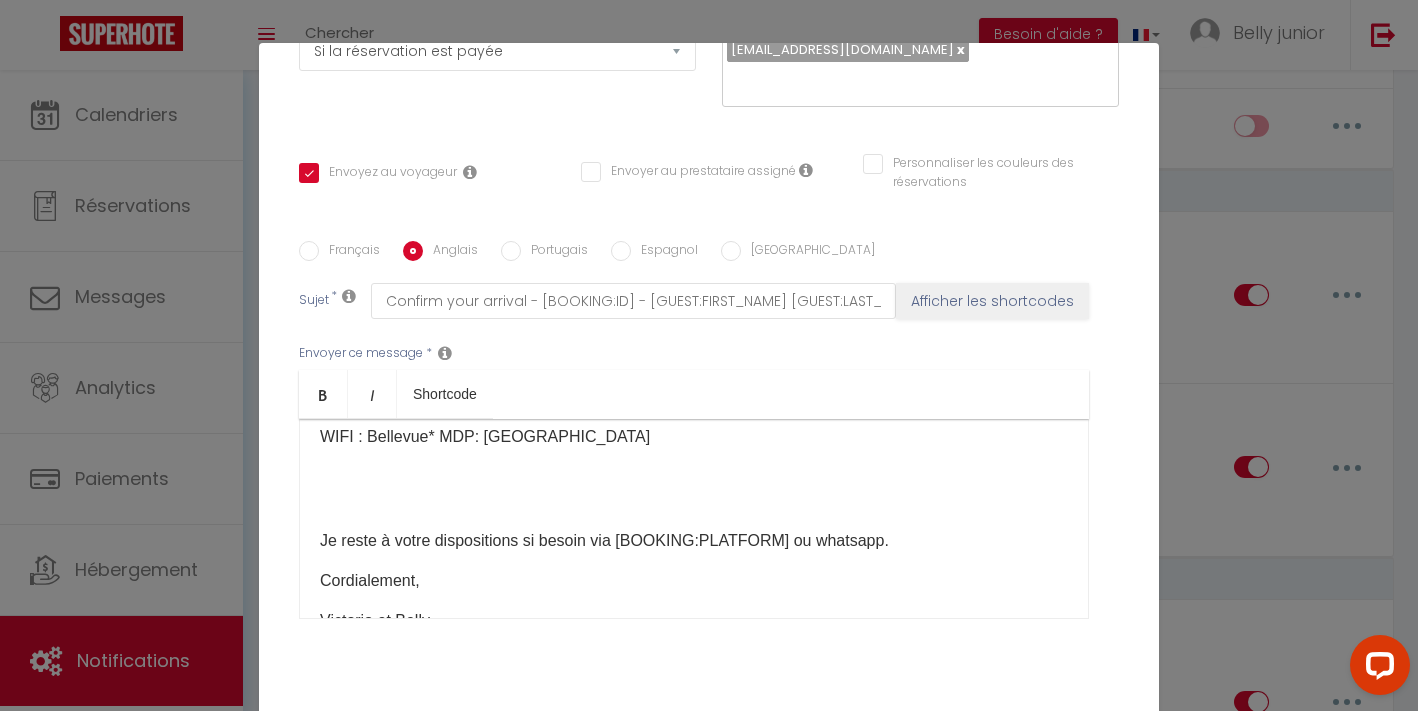 scroll, scrollTop: 0, scrollLeft: 0, axis: both 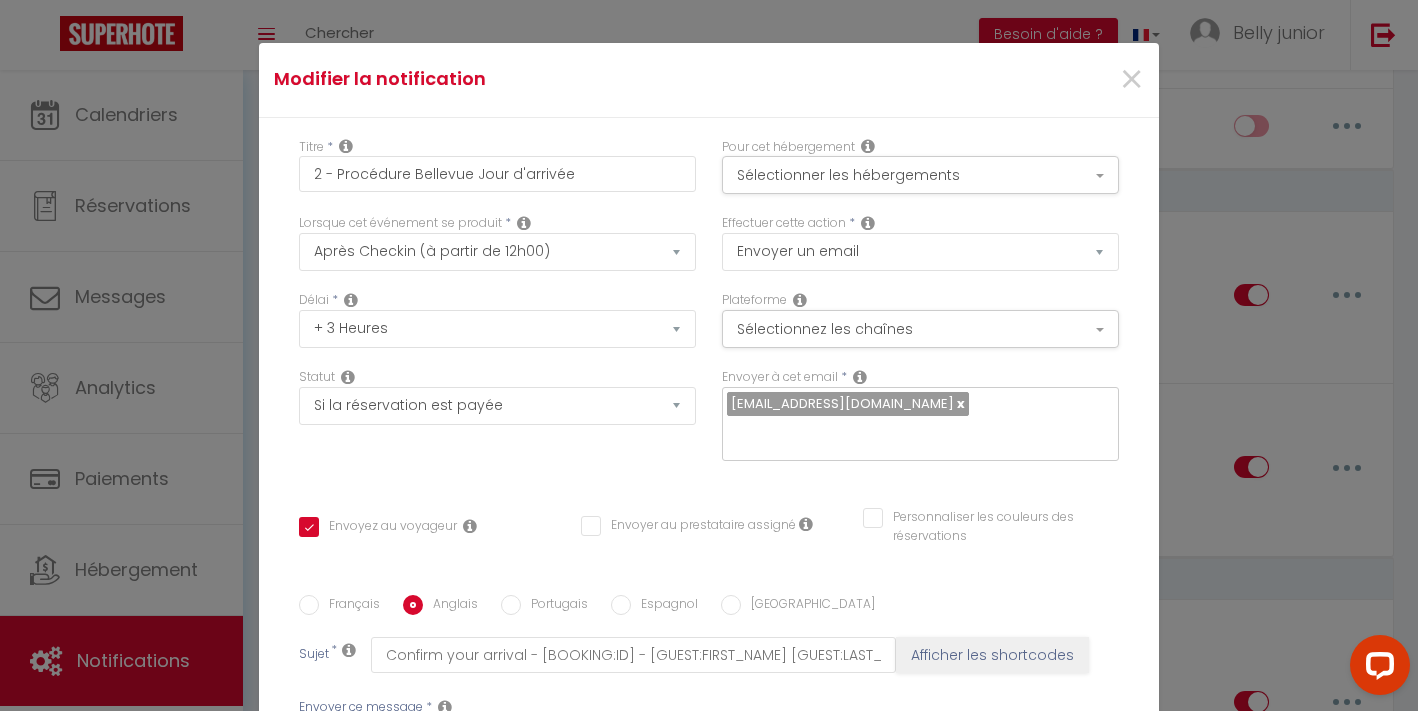 click on "Envoyez au voyageur" at bounding box center (427, 536) 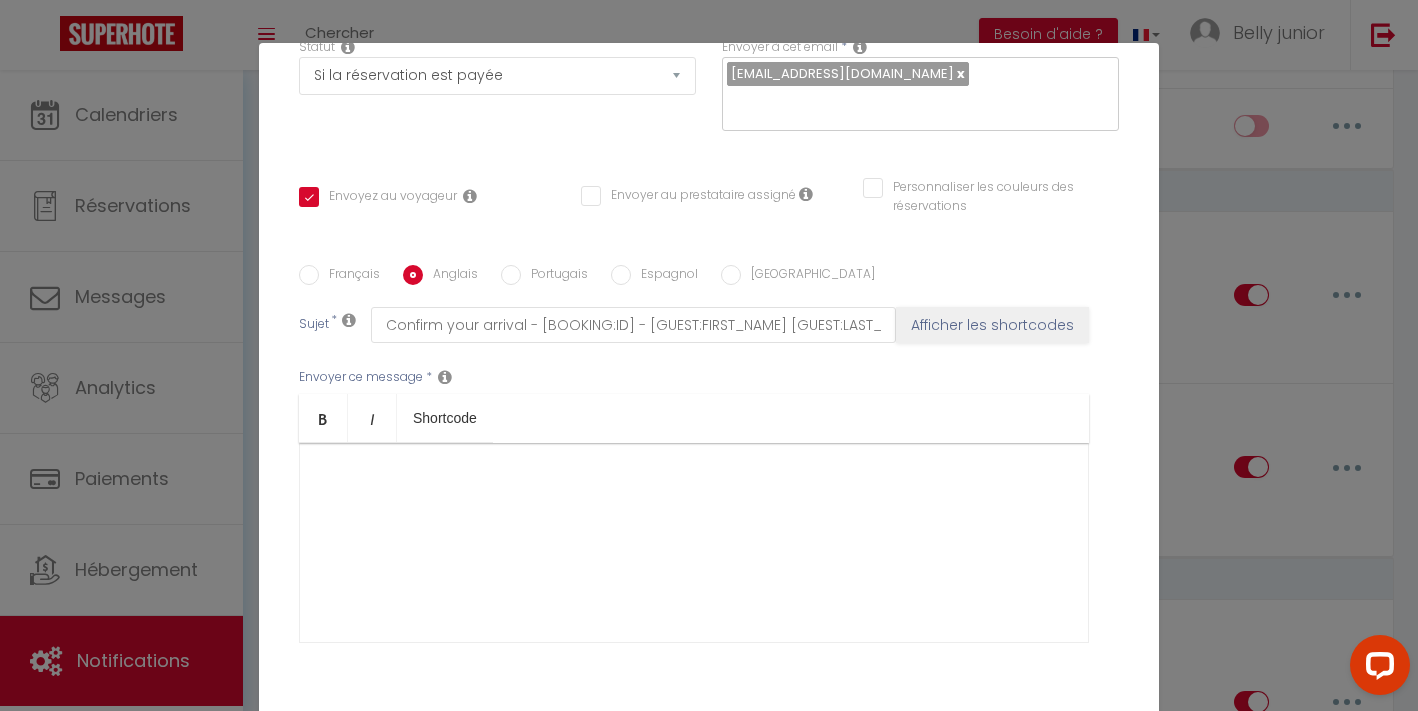 scroll, scrollTop: 354, scrollLeft: 0, axis: vertical 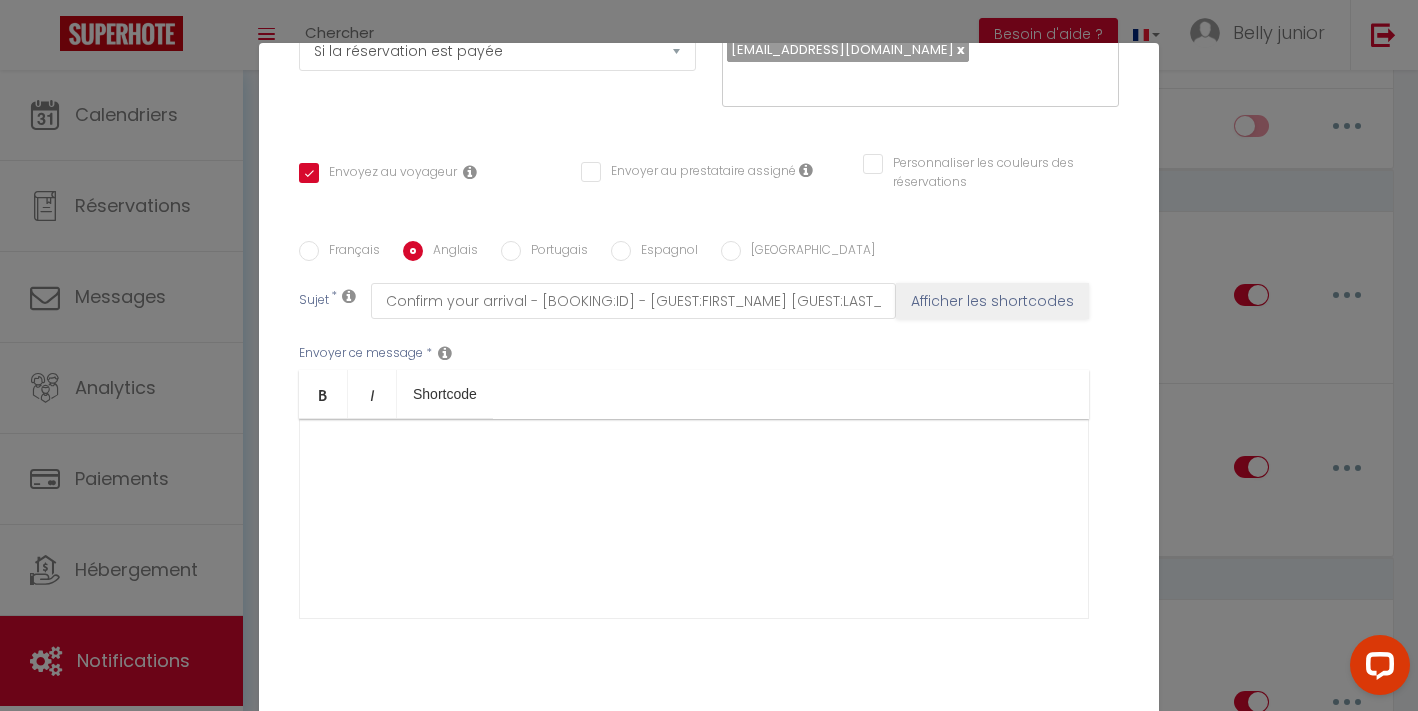click on "Français" at bounding box center (349, 252) 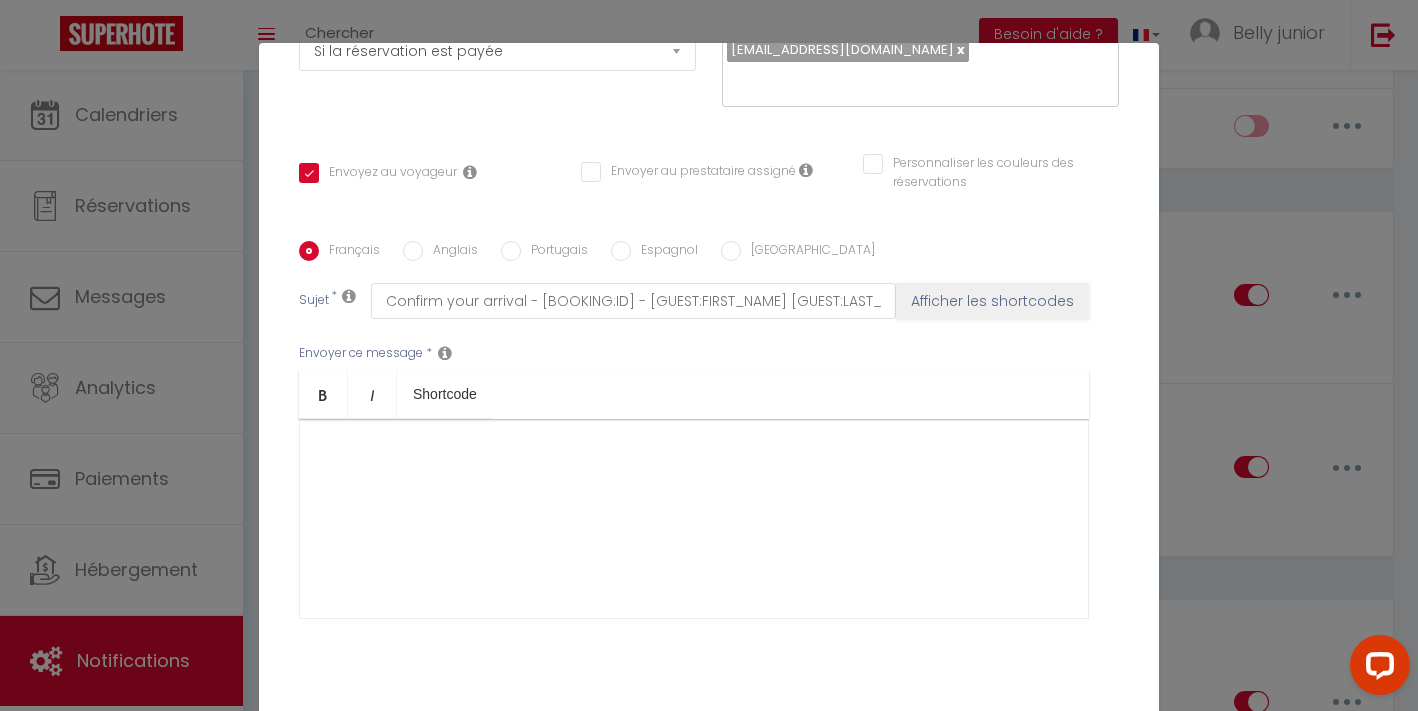 checkbox on "true" 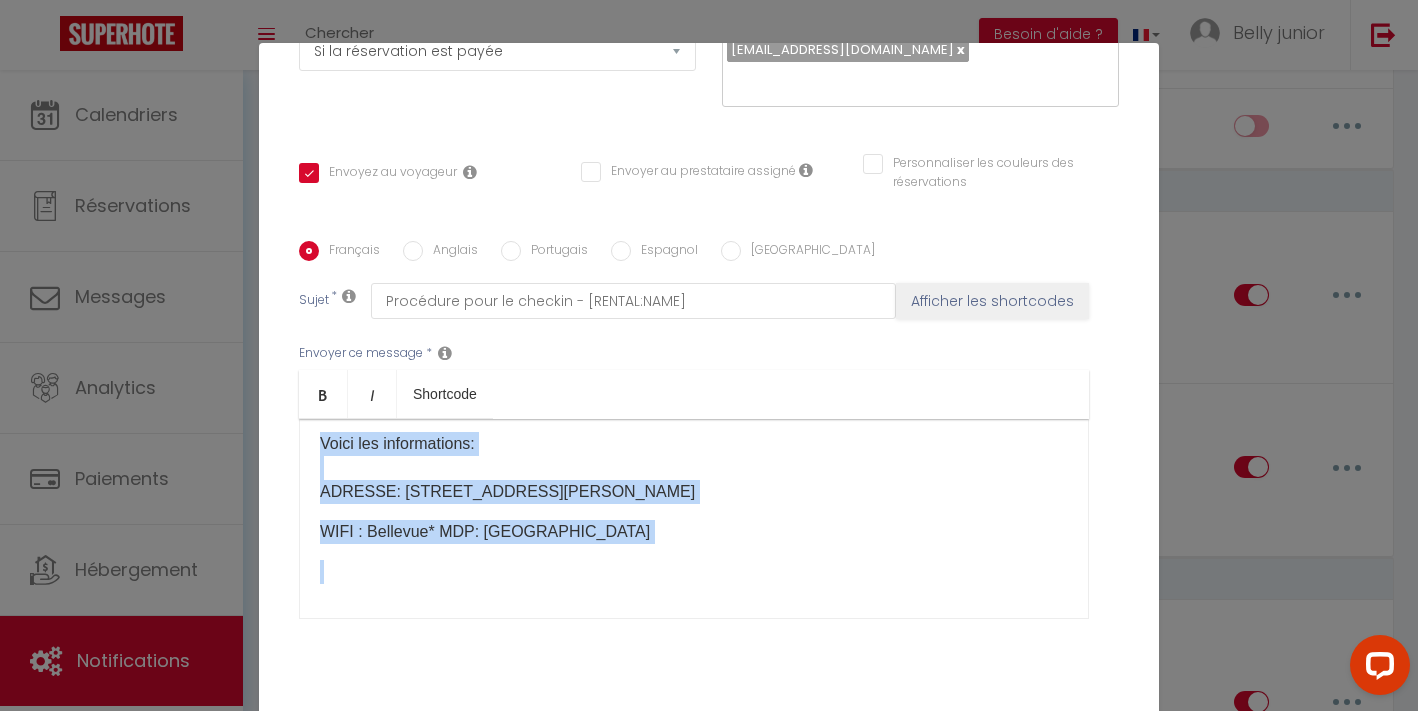 scroll, scrollTop: 0, scrollLeft: 0, axis: both 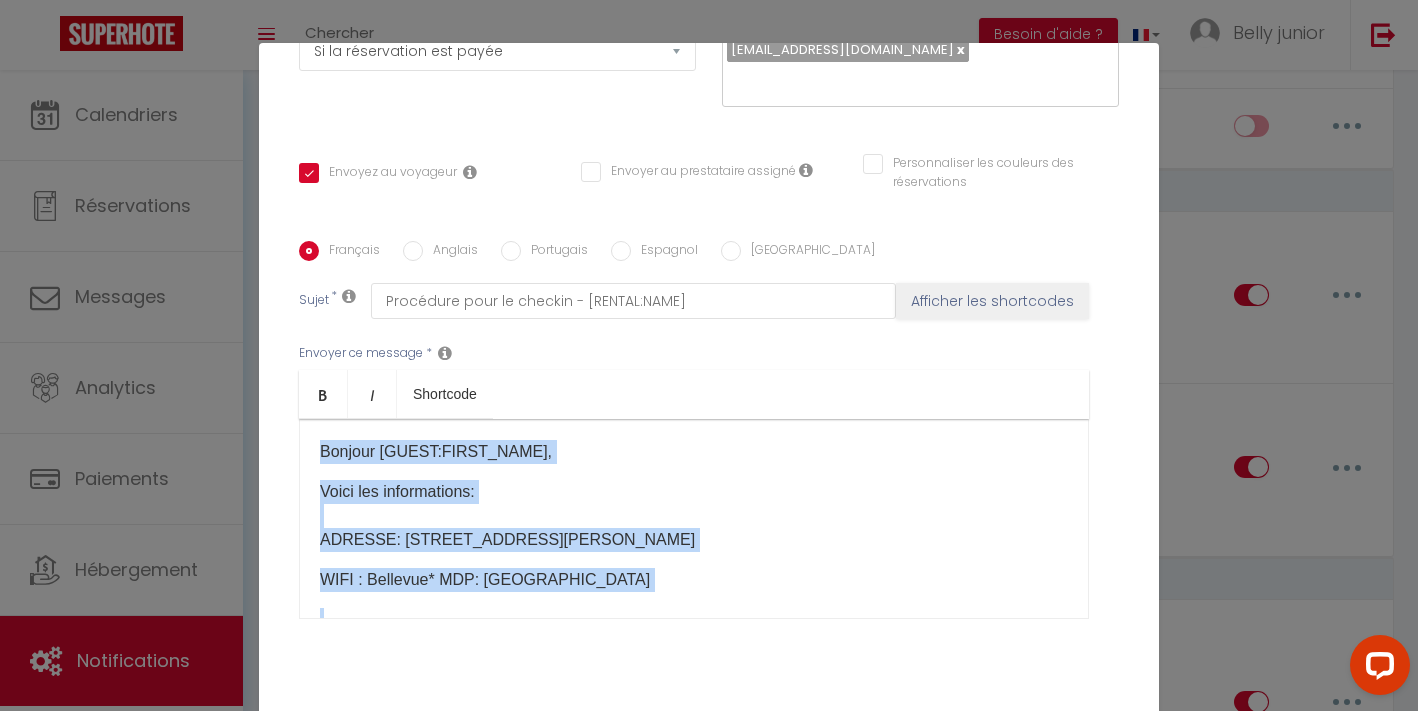 drag, startPoint x: 446, startPoint y: 462, endPoint x: 278, endPoint y: 331, distance: 213.03755 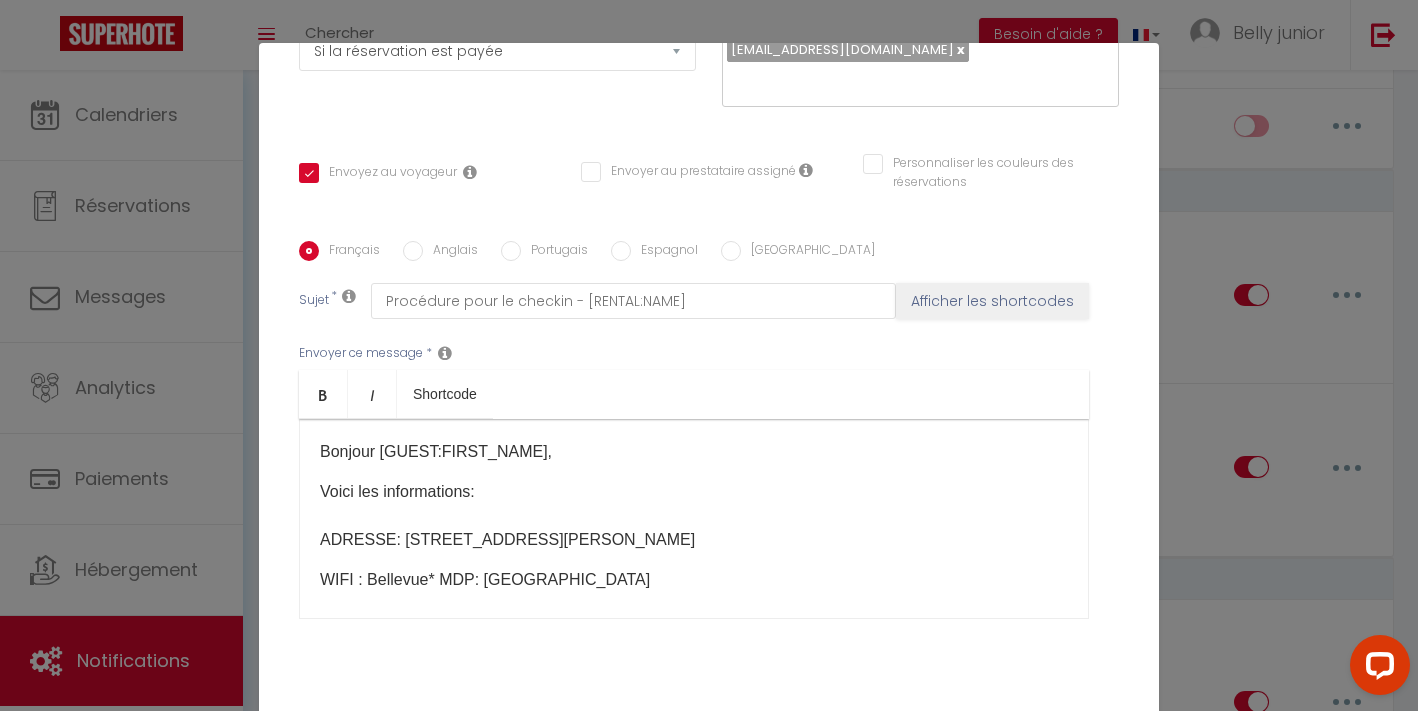 click on "Anglais" at bounding box center [450, 252] 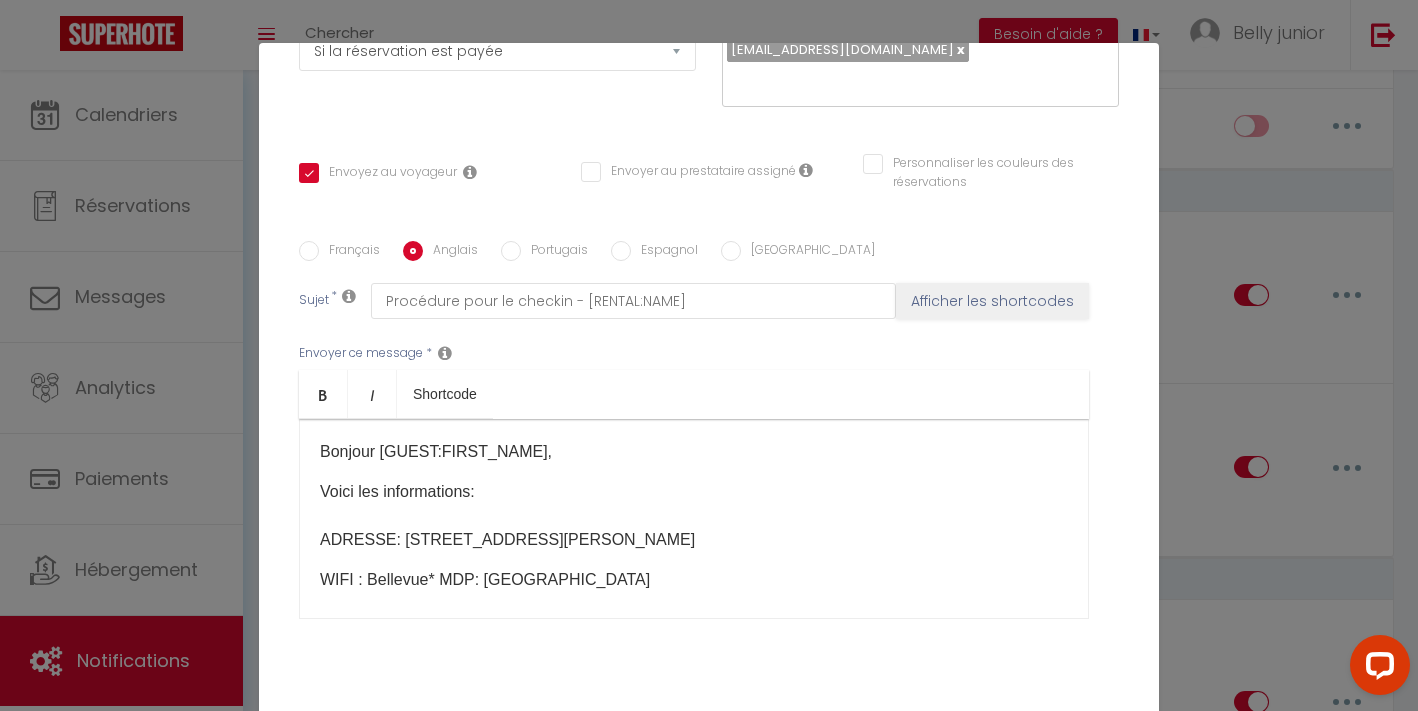 checkbox on "true" 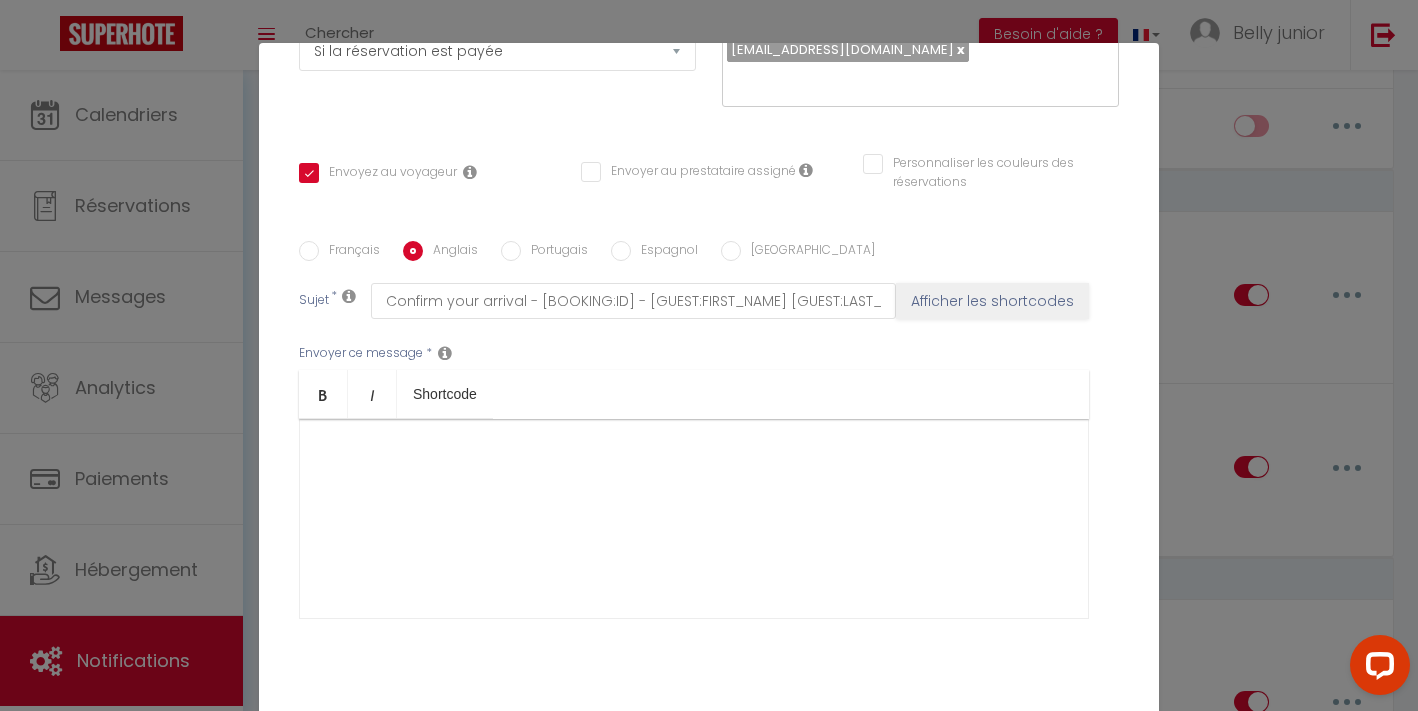 click at bounding box center (694, 519) 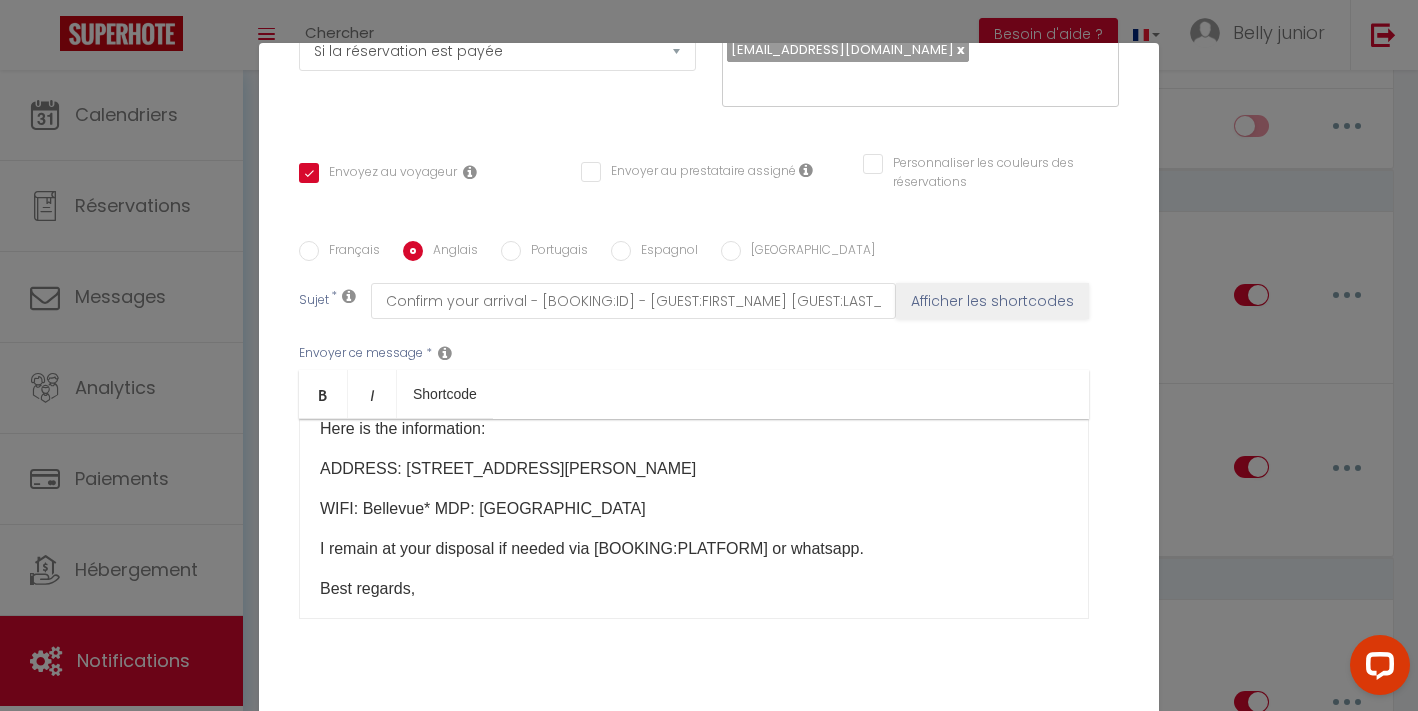 scroll, scrollTop: 150, scrollLeft: 0, axis: vertical 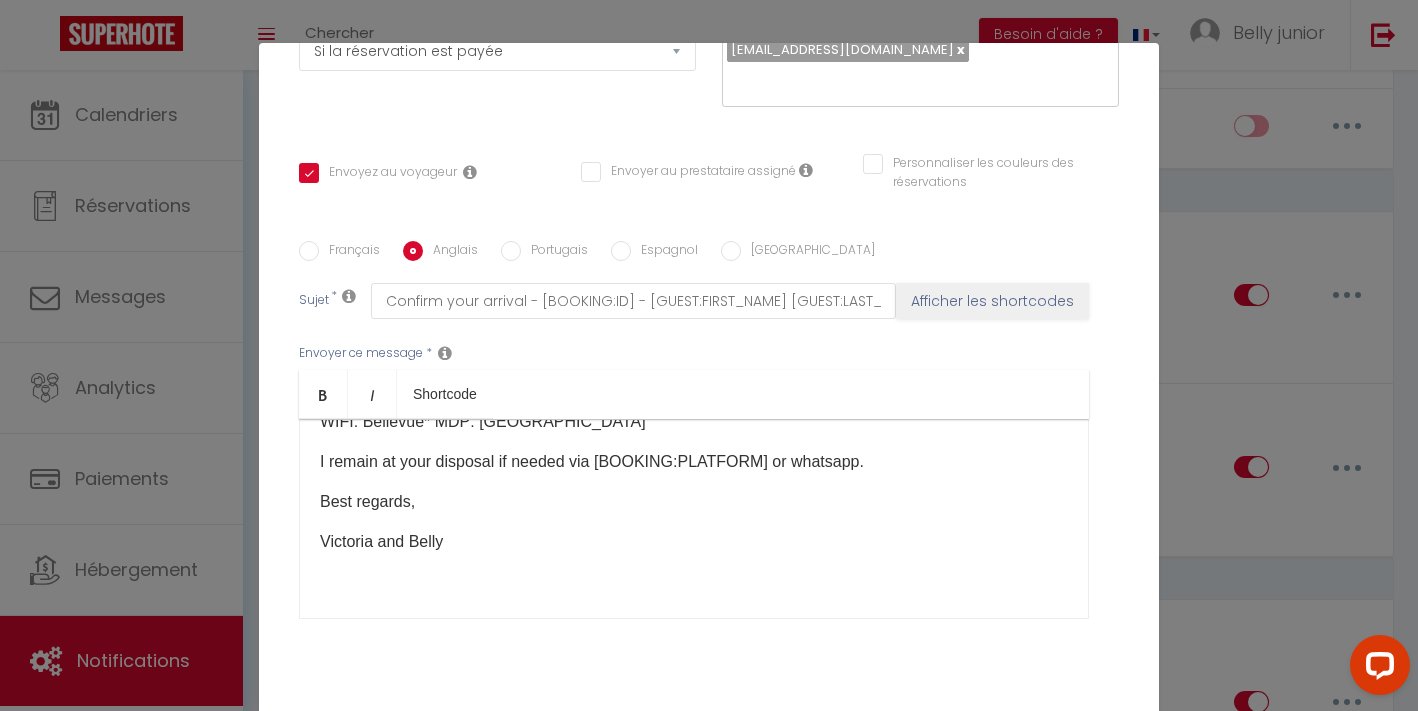 click on "Mettre à jour" at bounding box center (753, 743) 